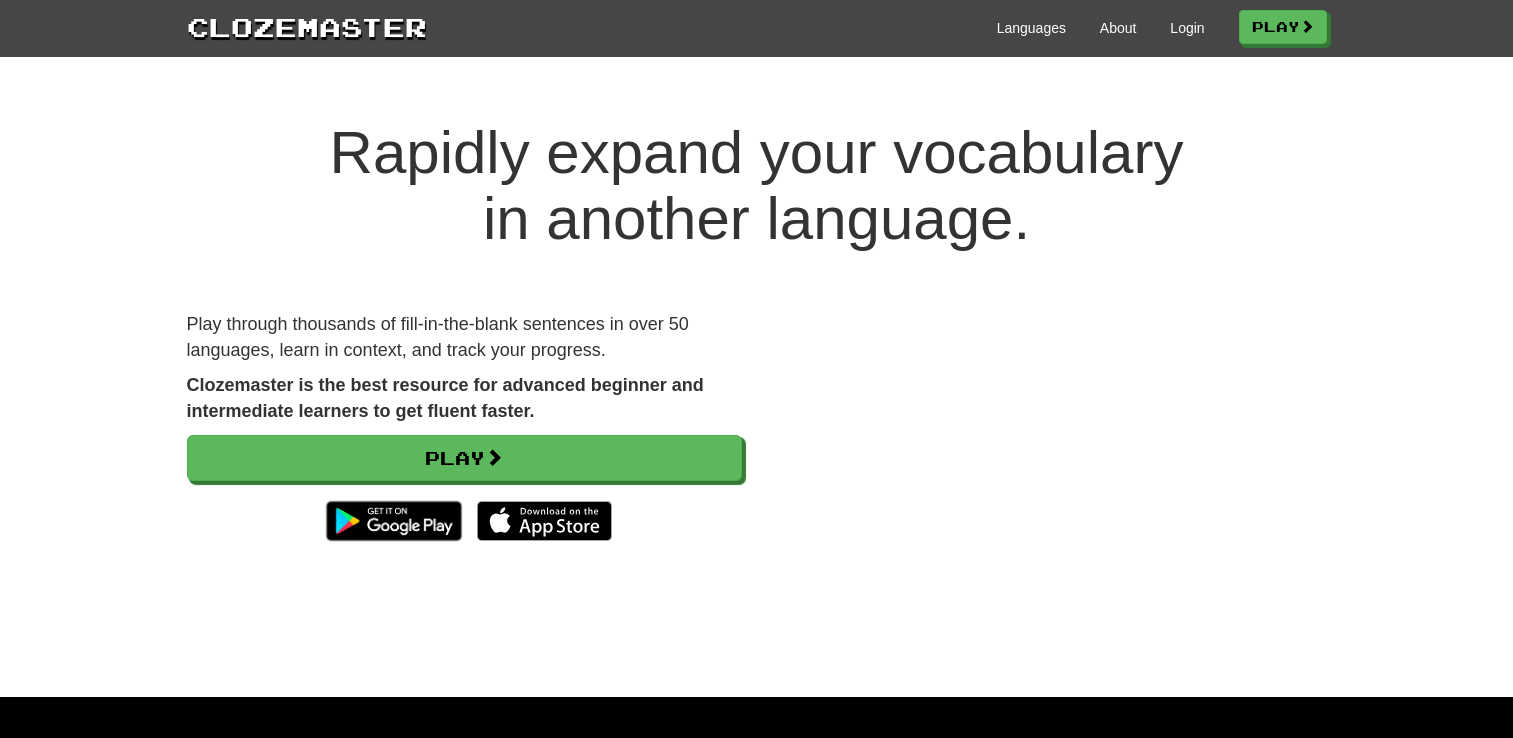 scroll, scrollTop: 0, scrollLeft: 0, axis: both 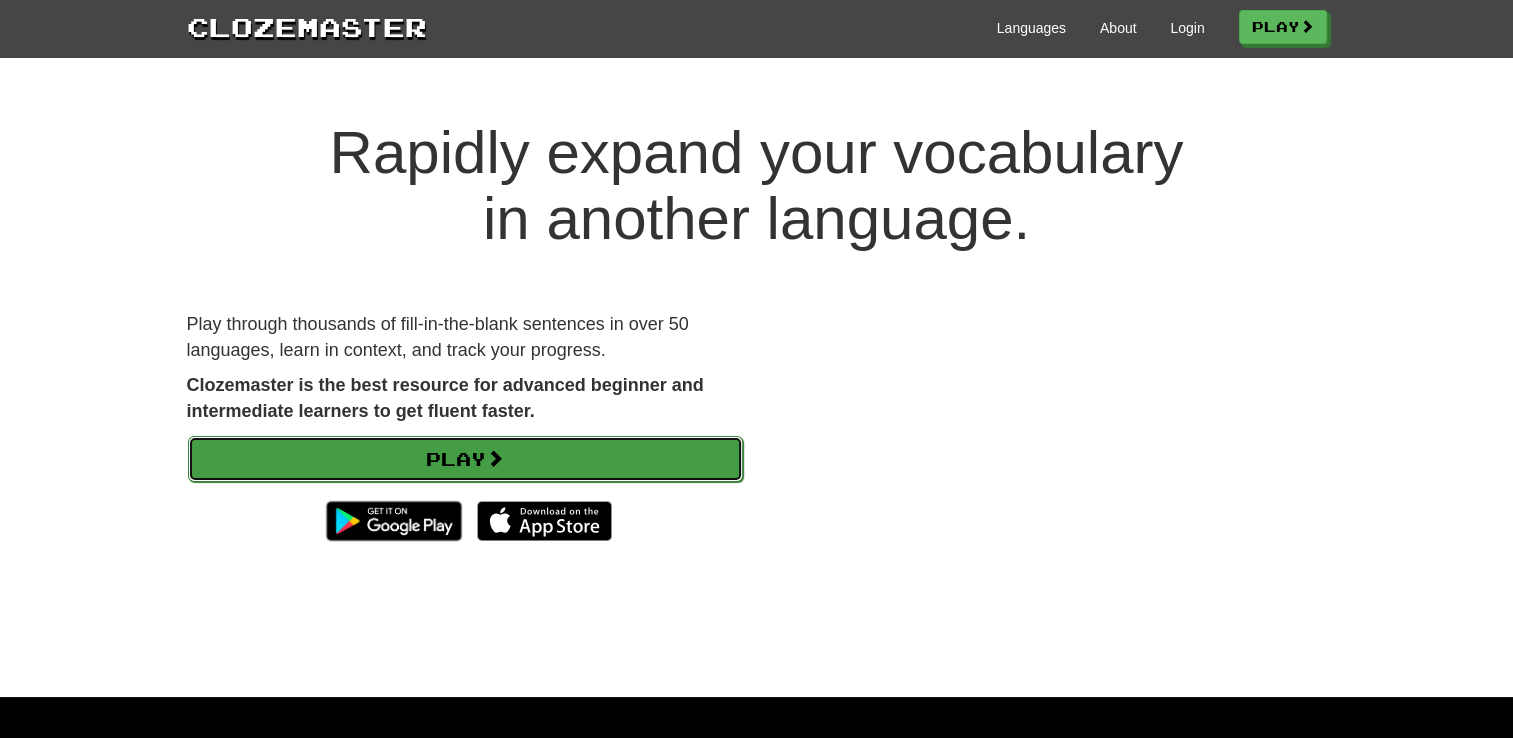 click on "Play" at bounding box center (465, 459) 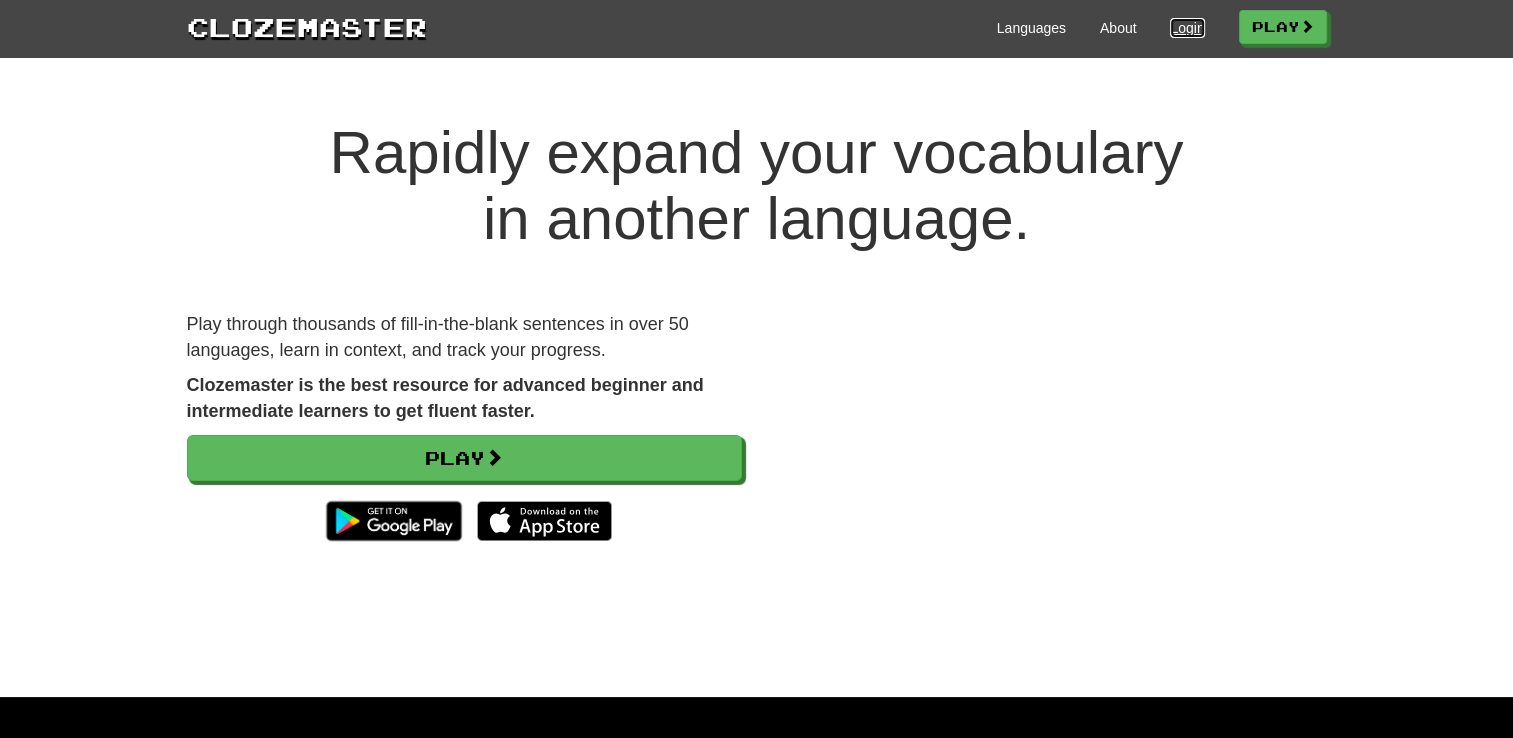 click on "Login" at bounding box center (1187, 28) 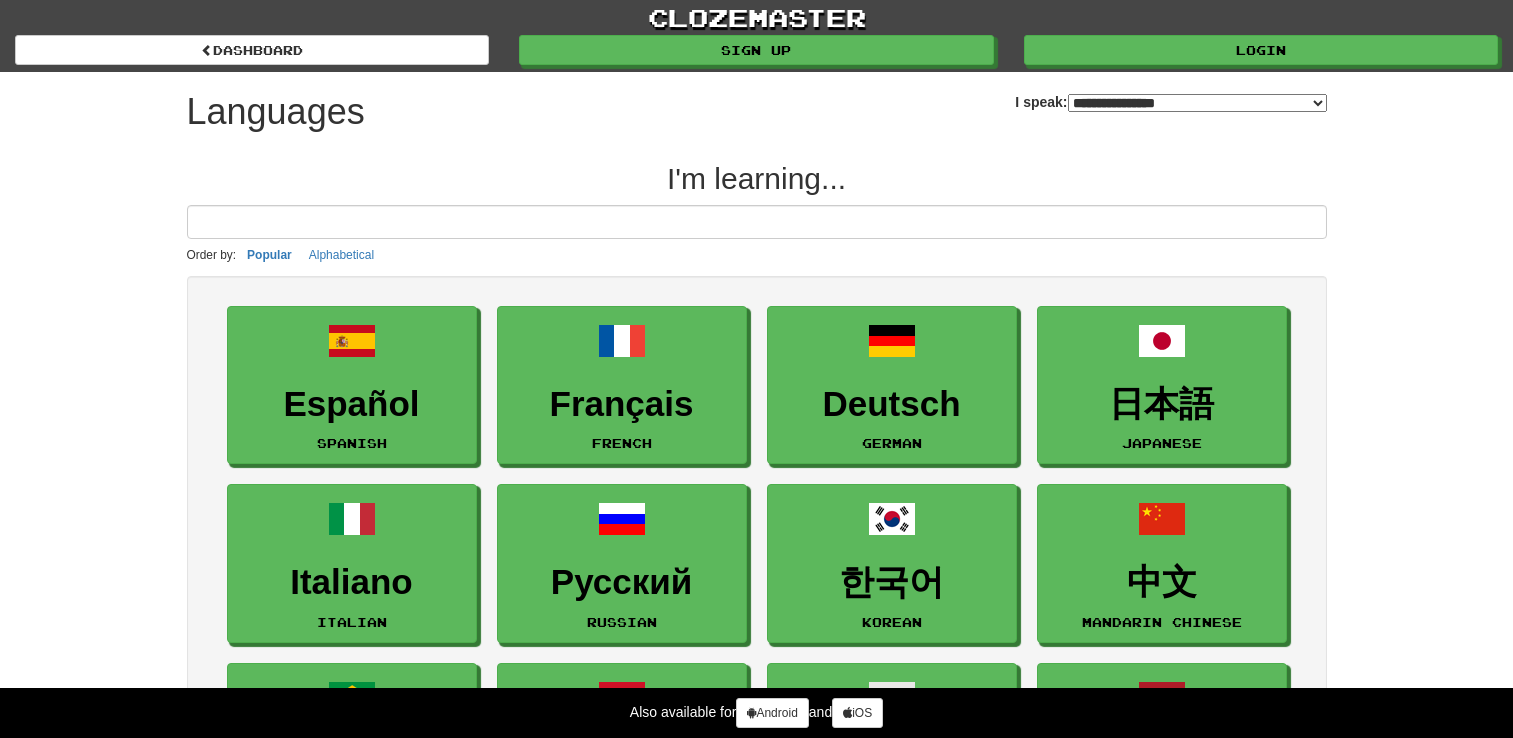 select on "*******" 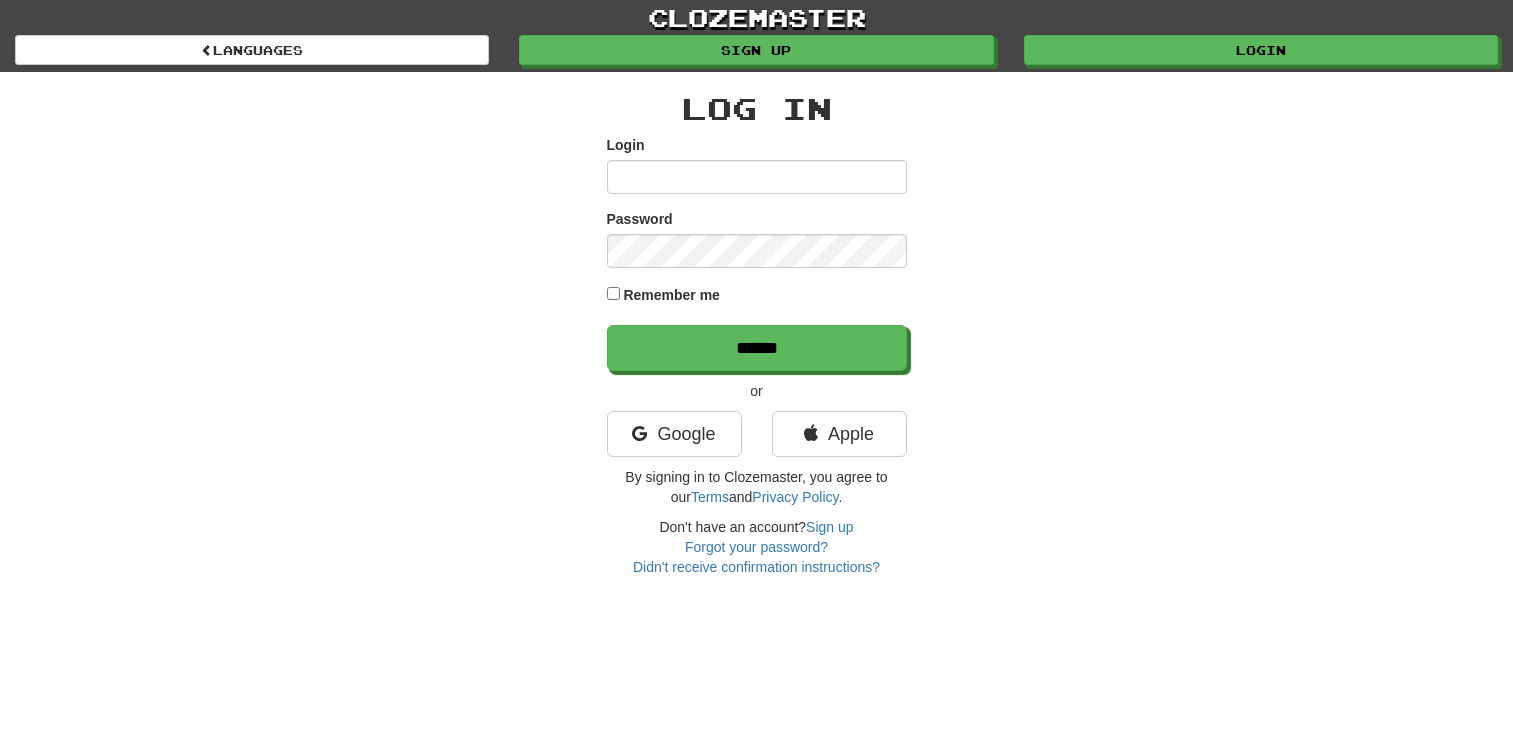 scroll, scrollTop: 0, scrollLeft: 0, axis: both 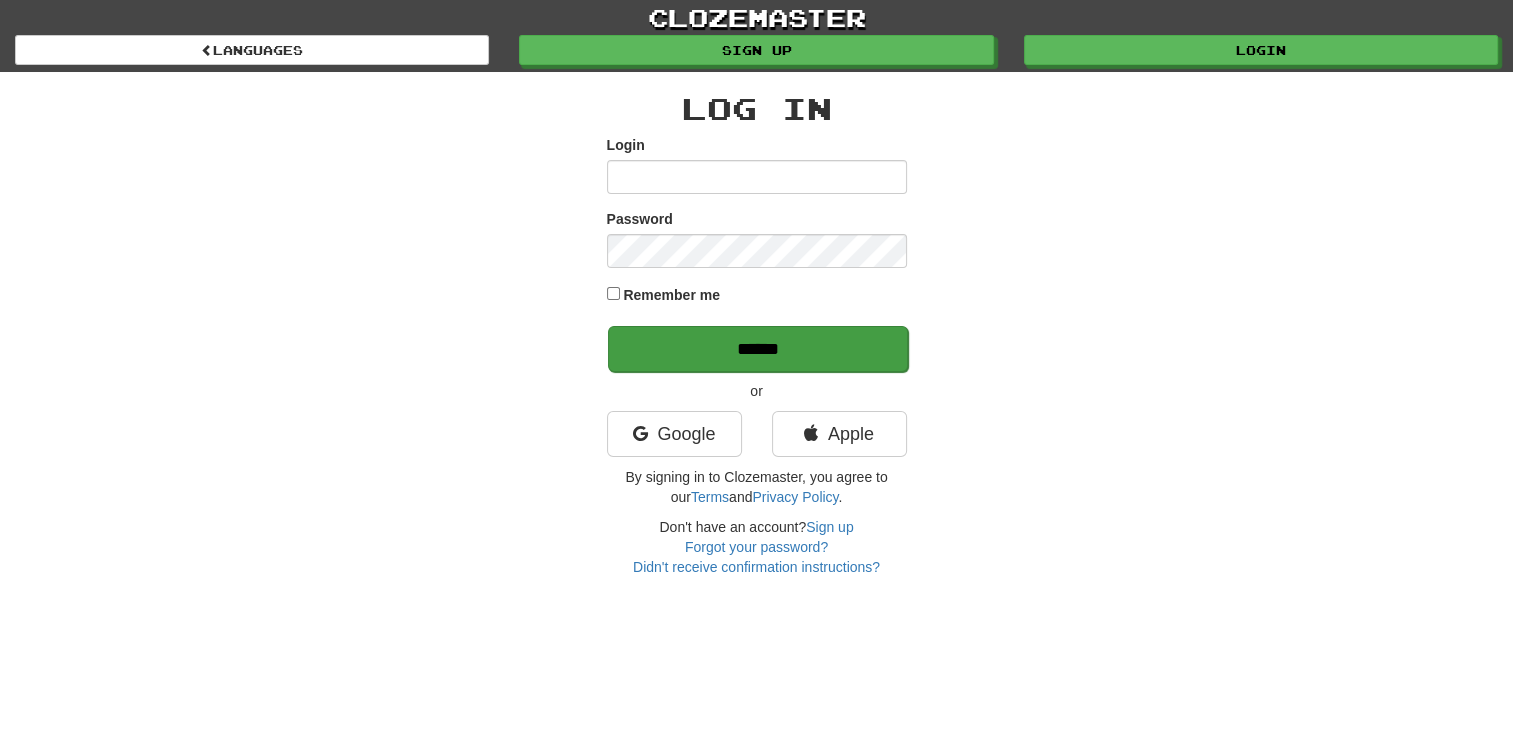 type on "**********" 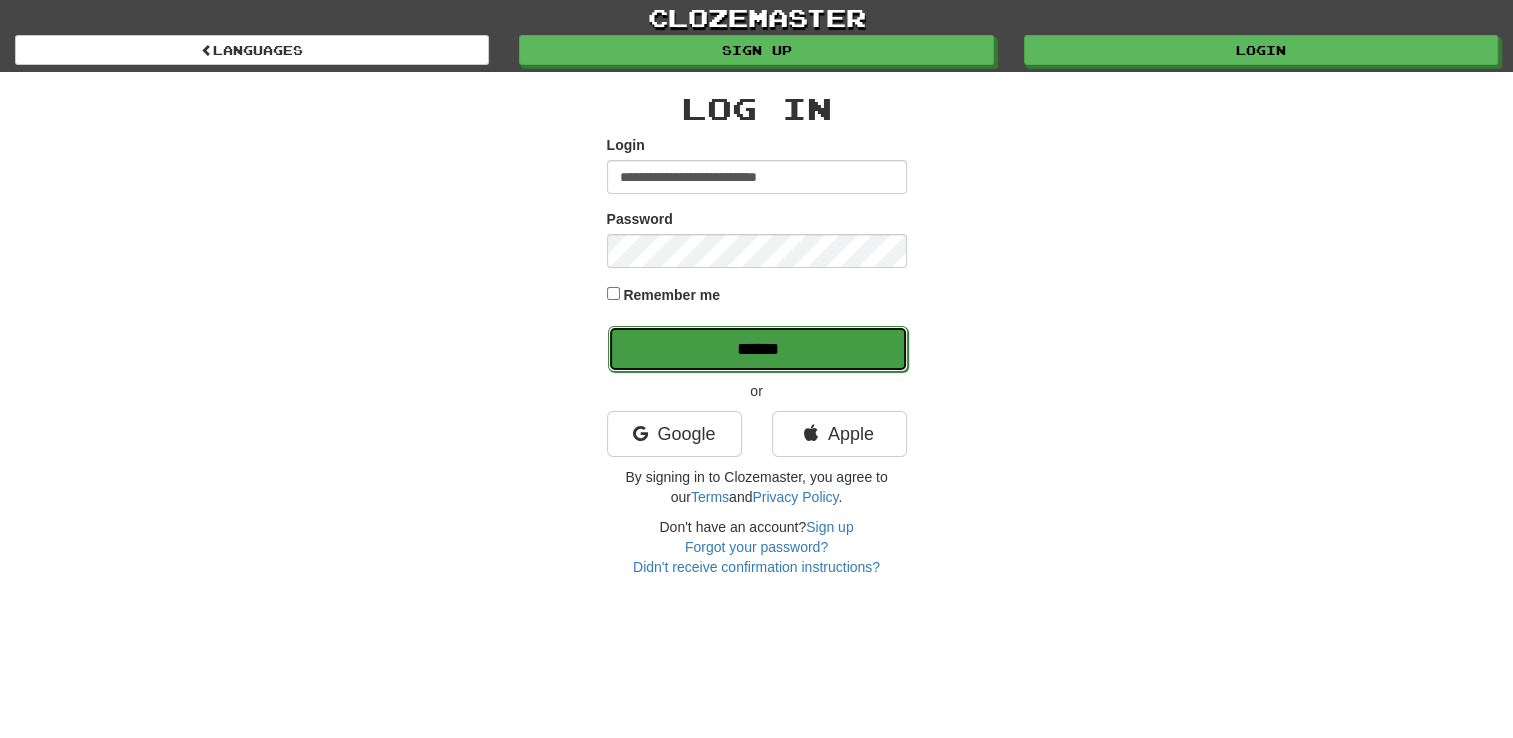 click on "******" at bounding box center [758, 349] 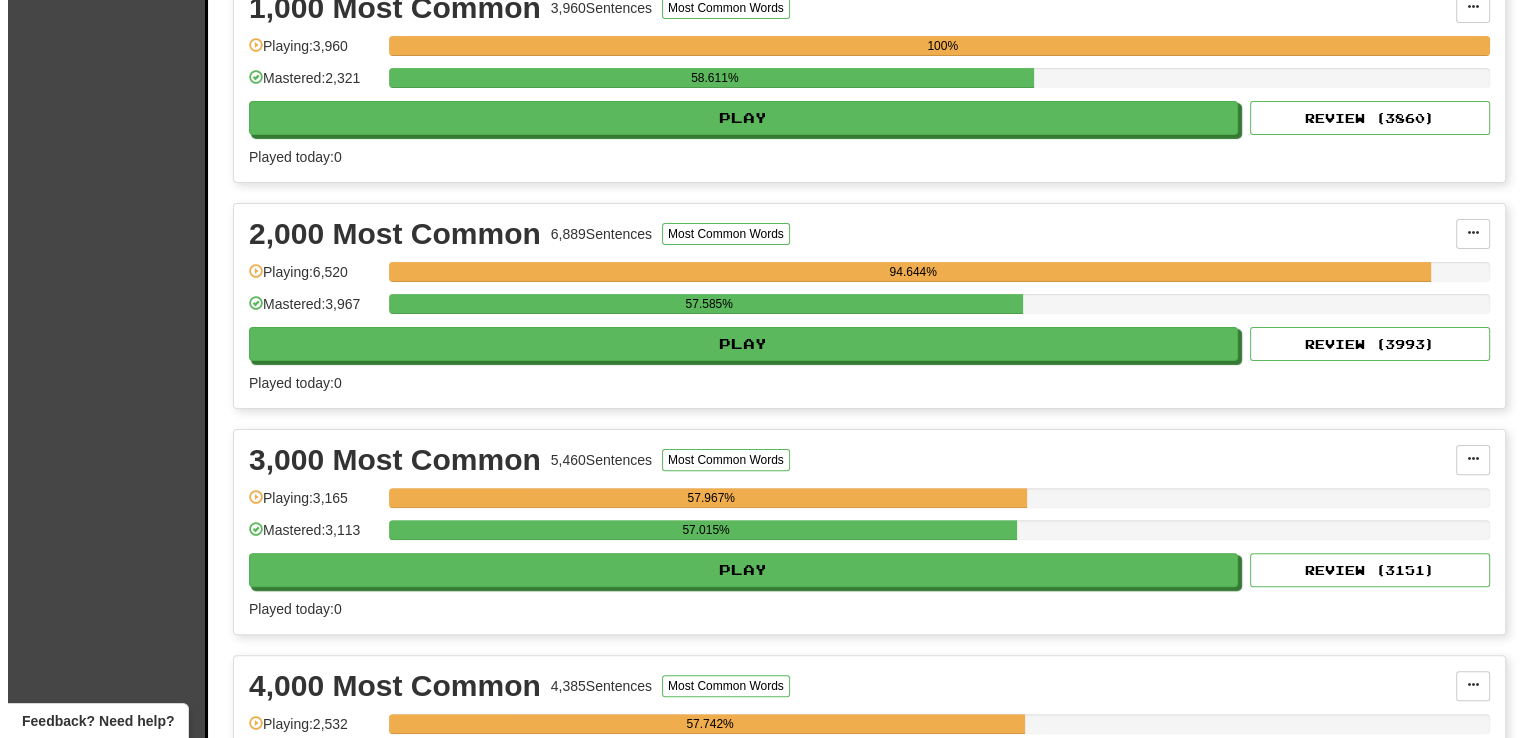 scroll, scrollTop: 640, scrollLeft: 0, axis: vertical 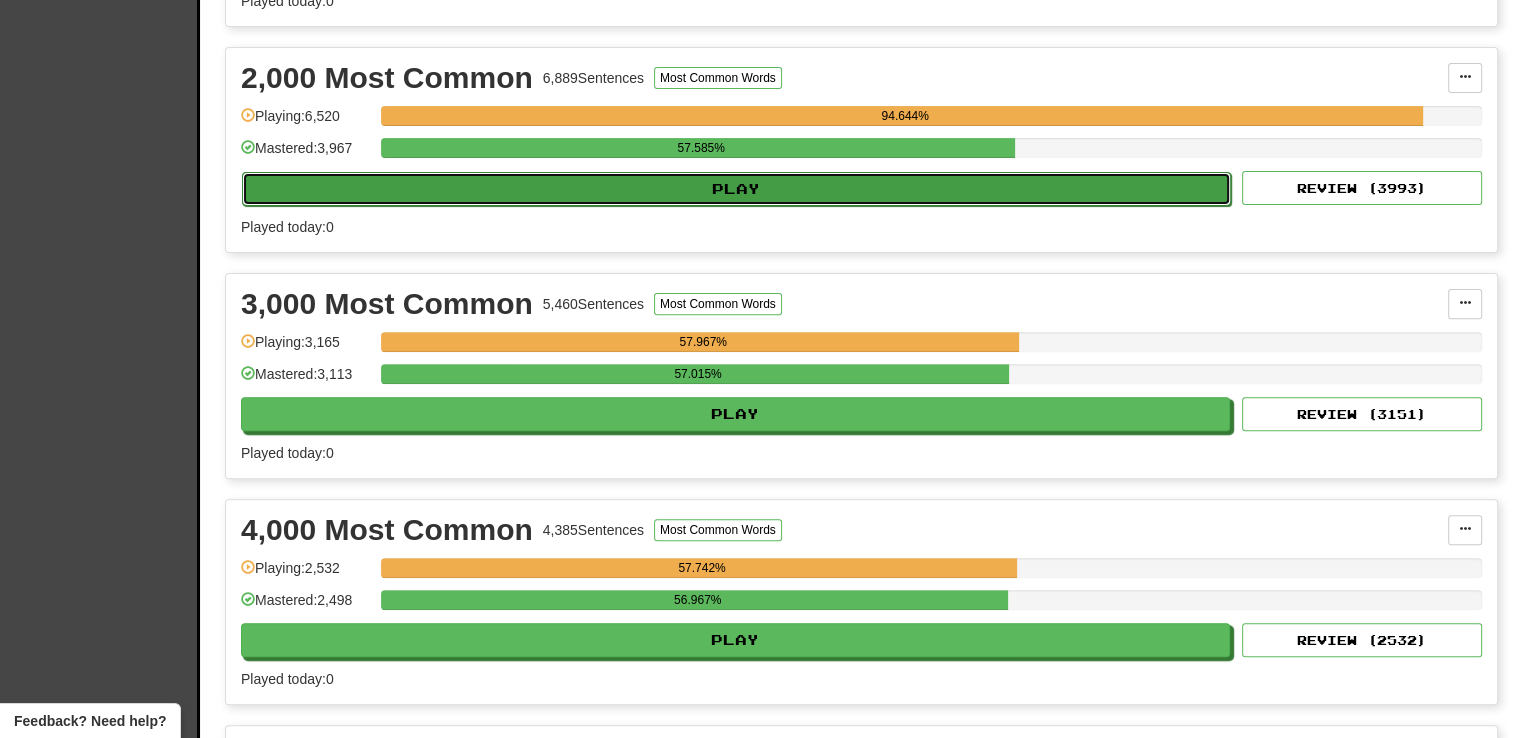click on "Play" at bounding box center [736, 189] 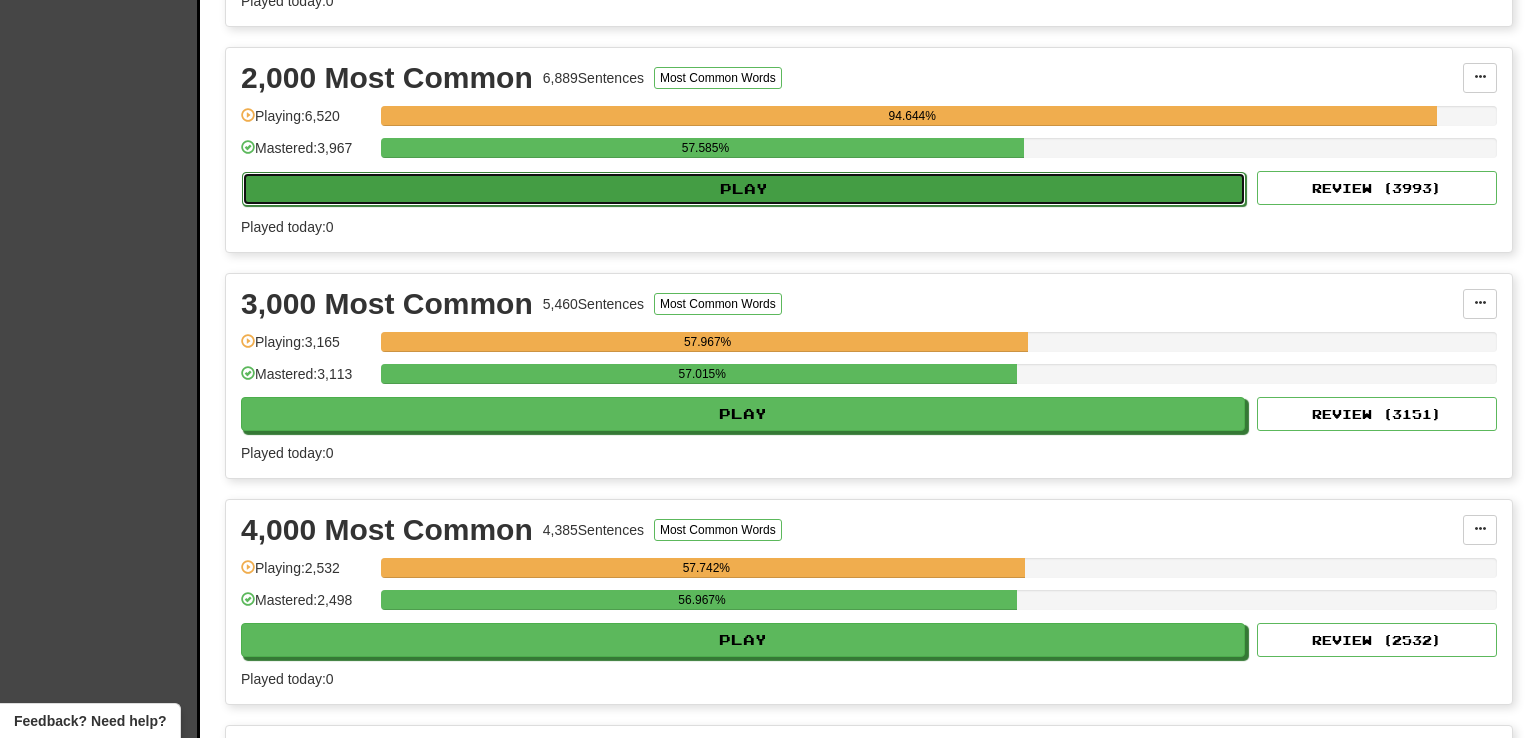select on "**" 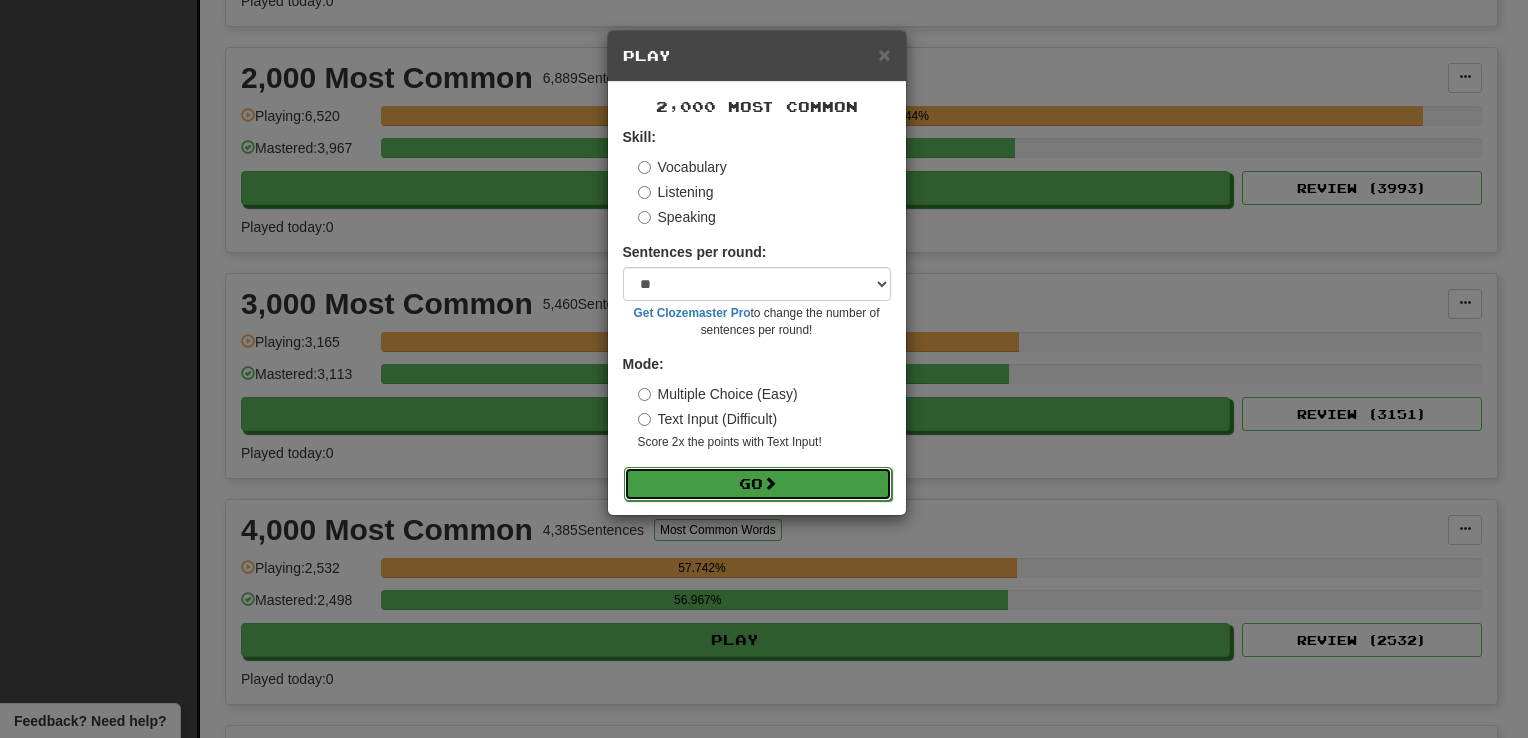 click on "Go" at bounding box center (758, 484) 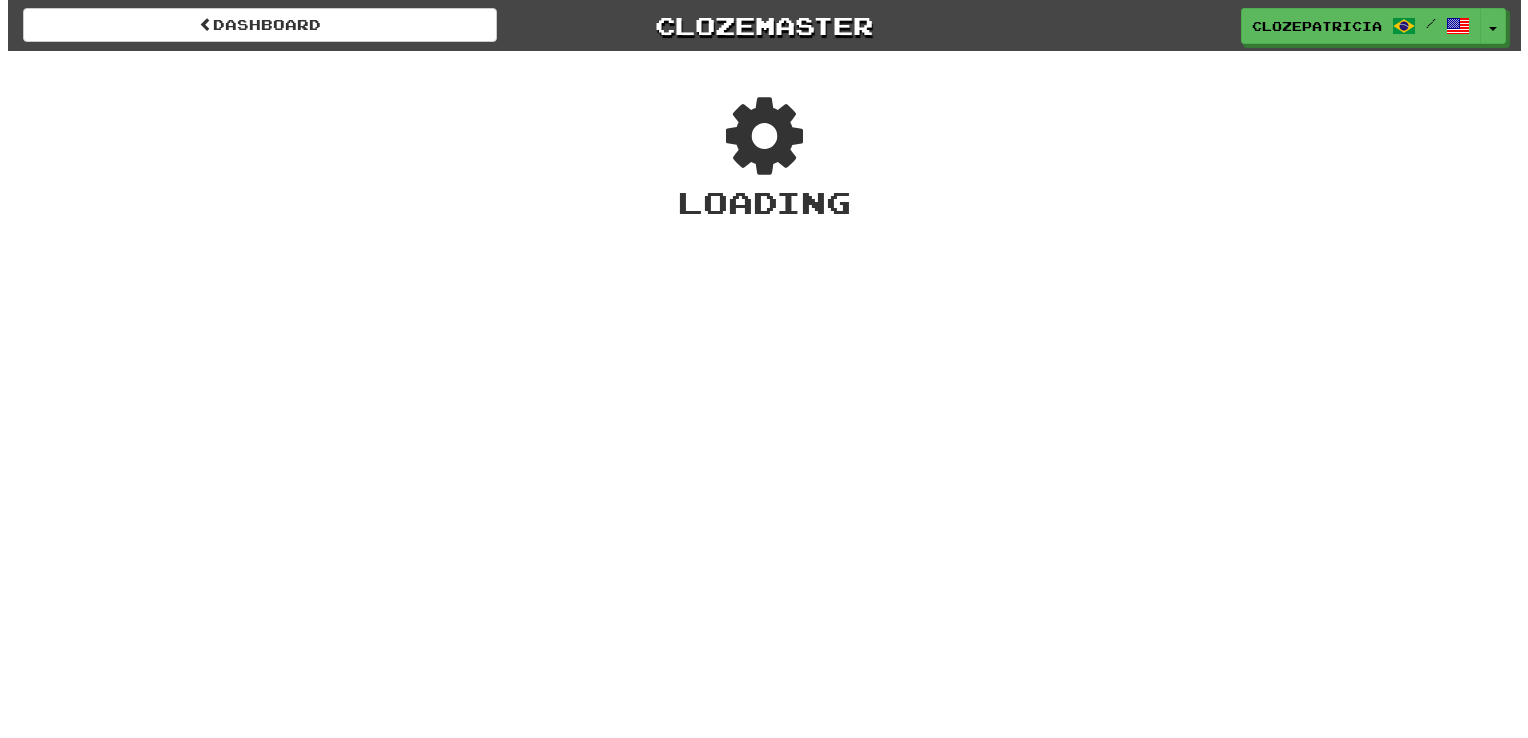 scroll, scrollTop: 0, scrollLeft: 0, axis: both 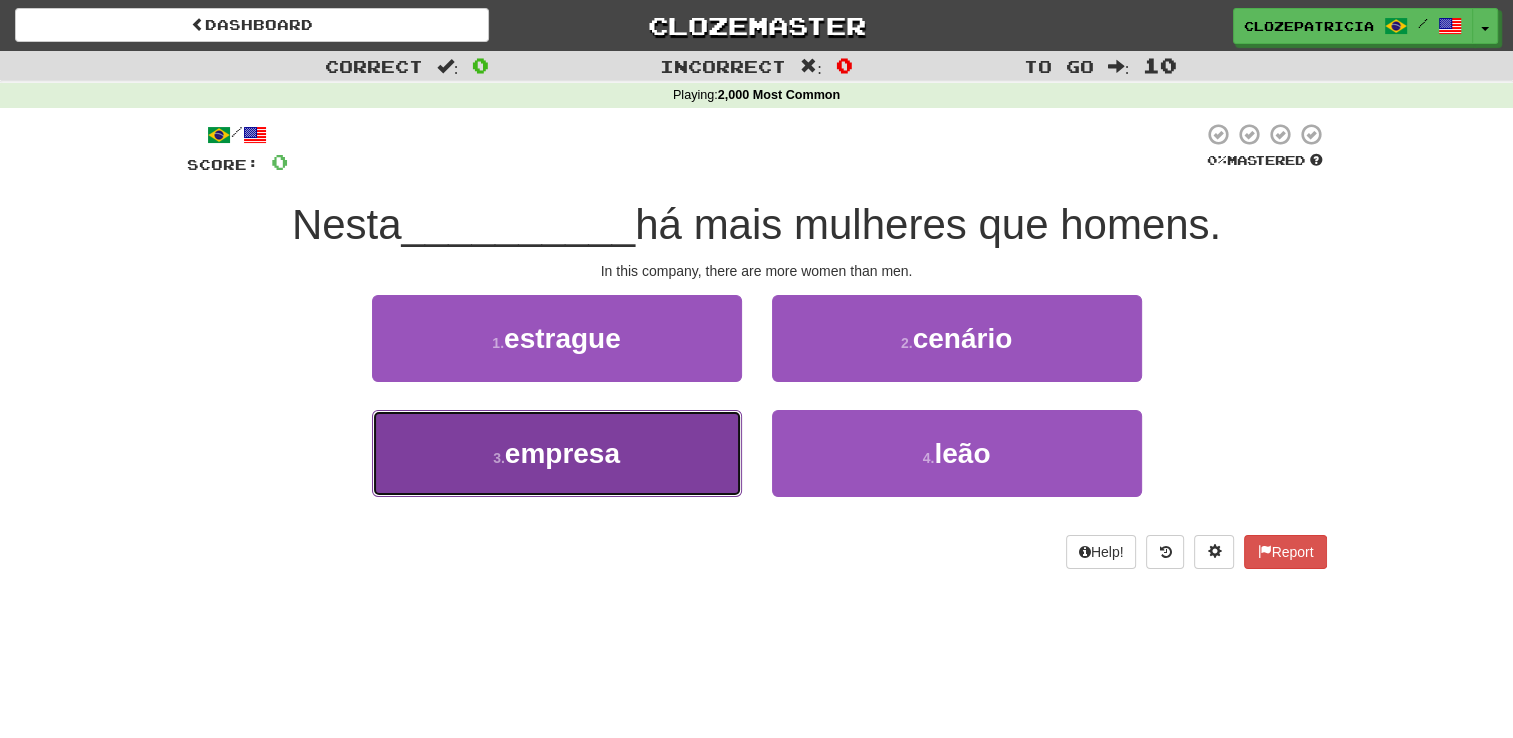 click on "3 .  empresa" at bounding box center (557, 453) 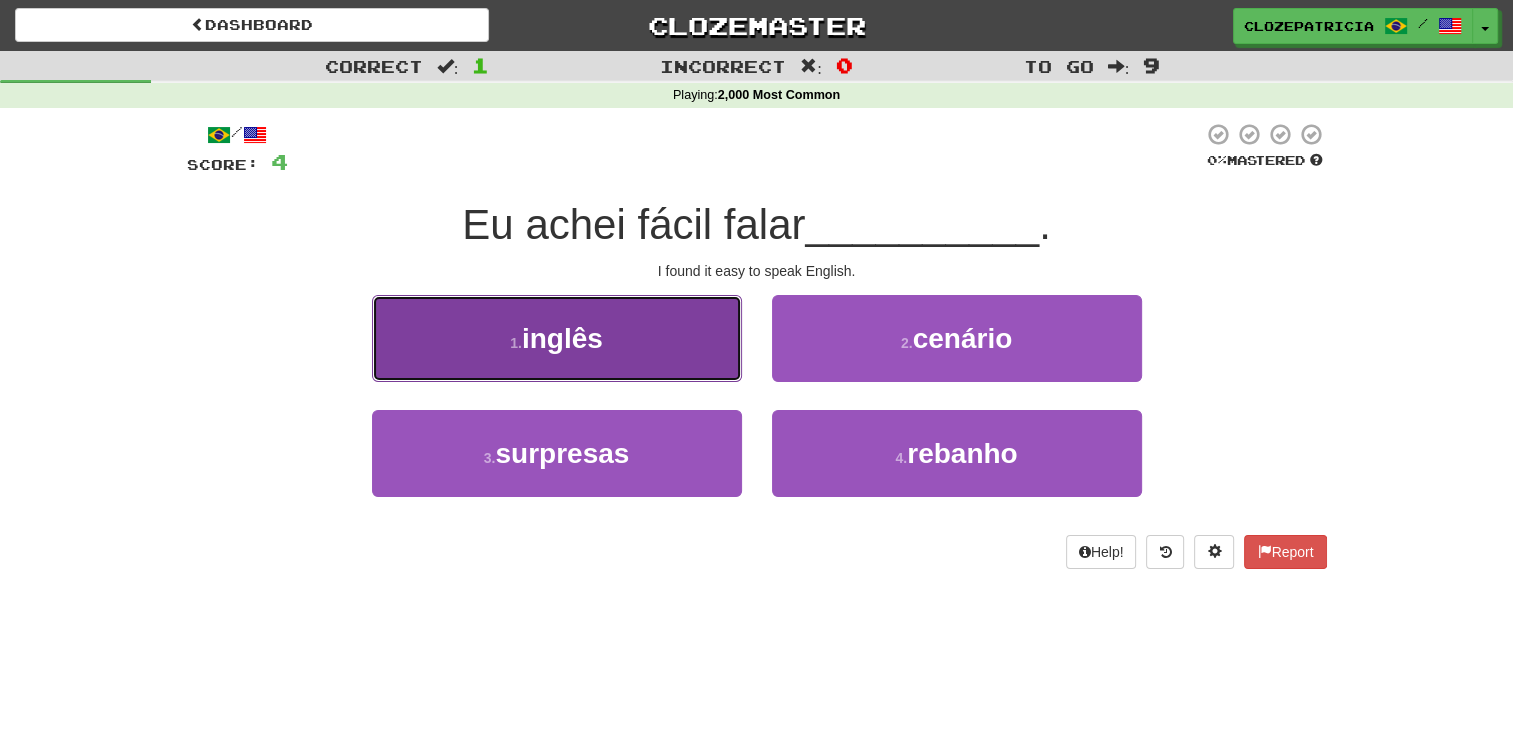 click on "1 .  inglês" at bounding box center [557, 338] 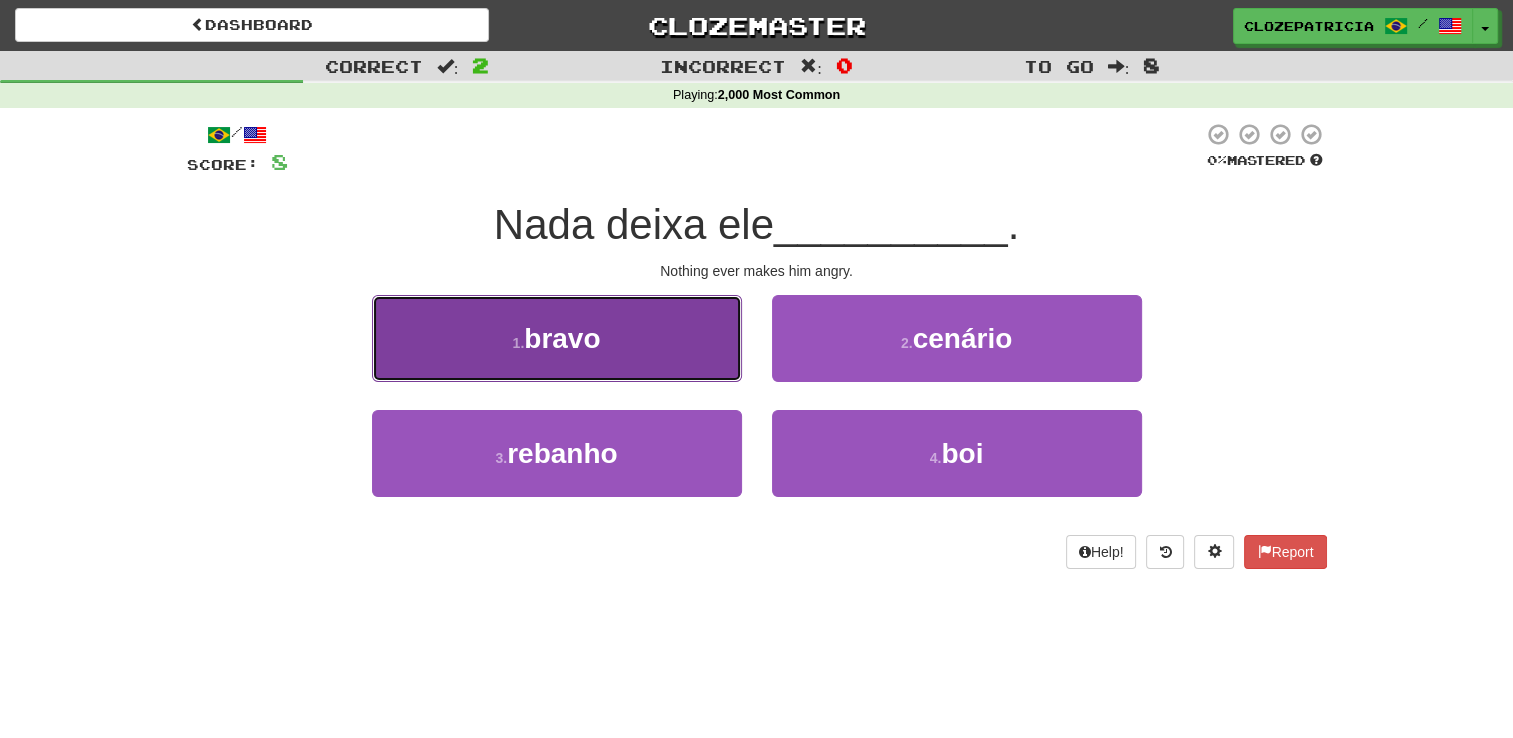 click on "1 .  bravo" at bounding box center [557, 338] 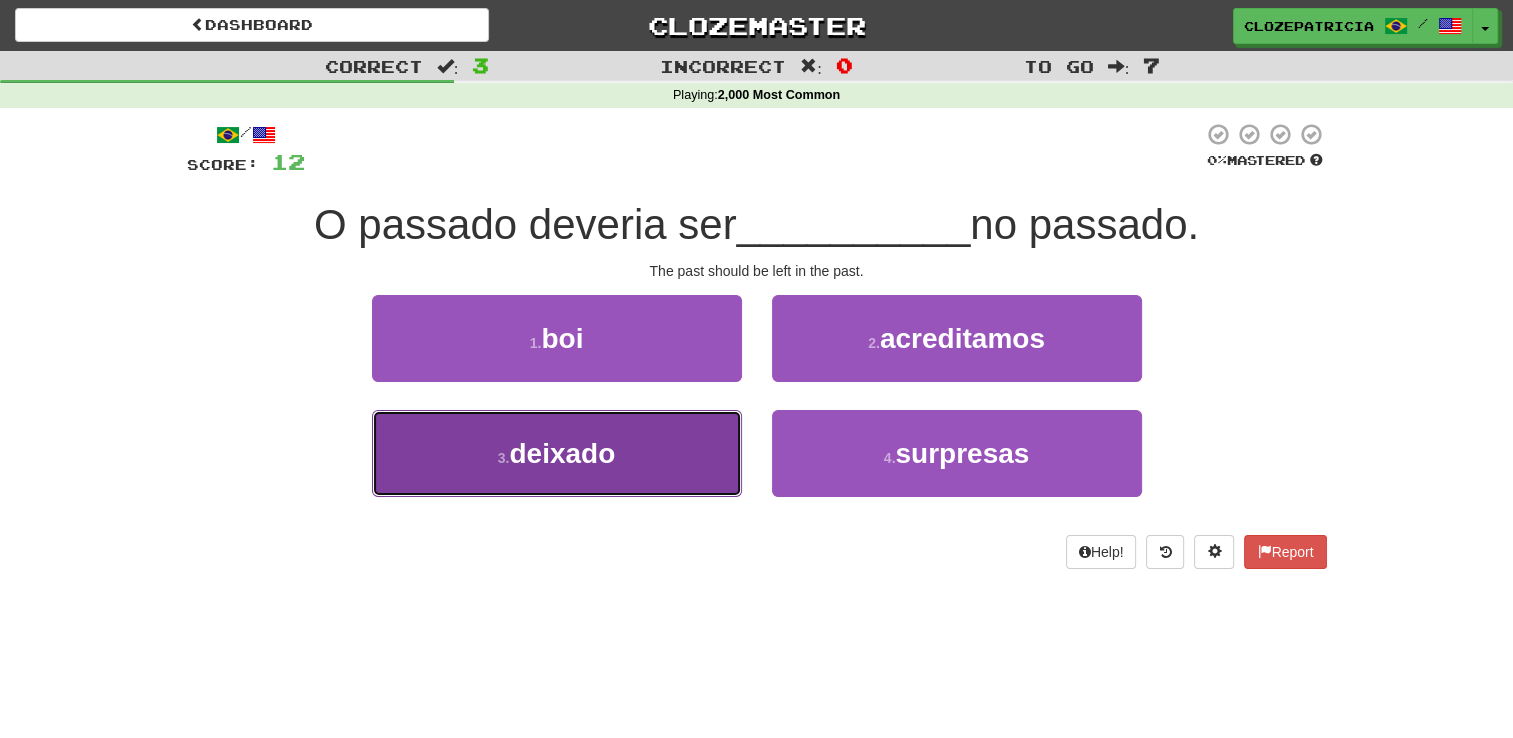 click on "3 .  deixado" at bounding box center (557, 453) 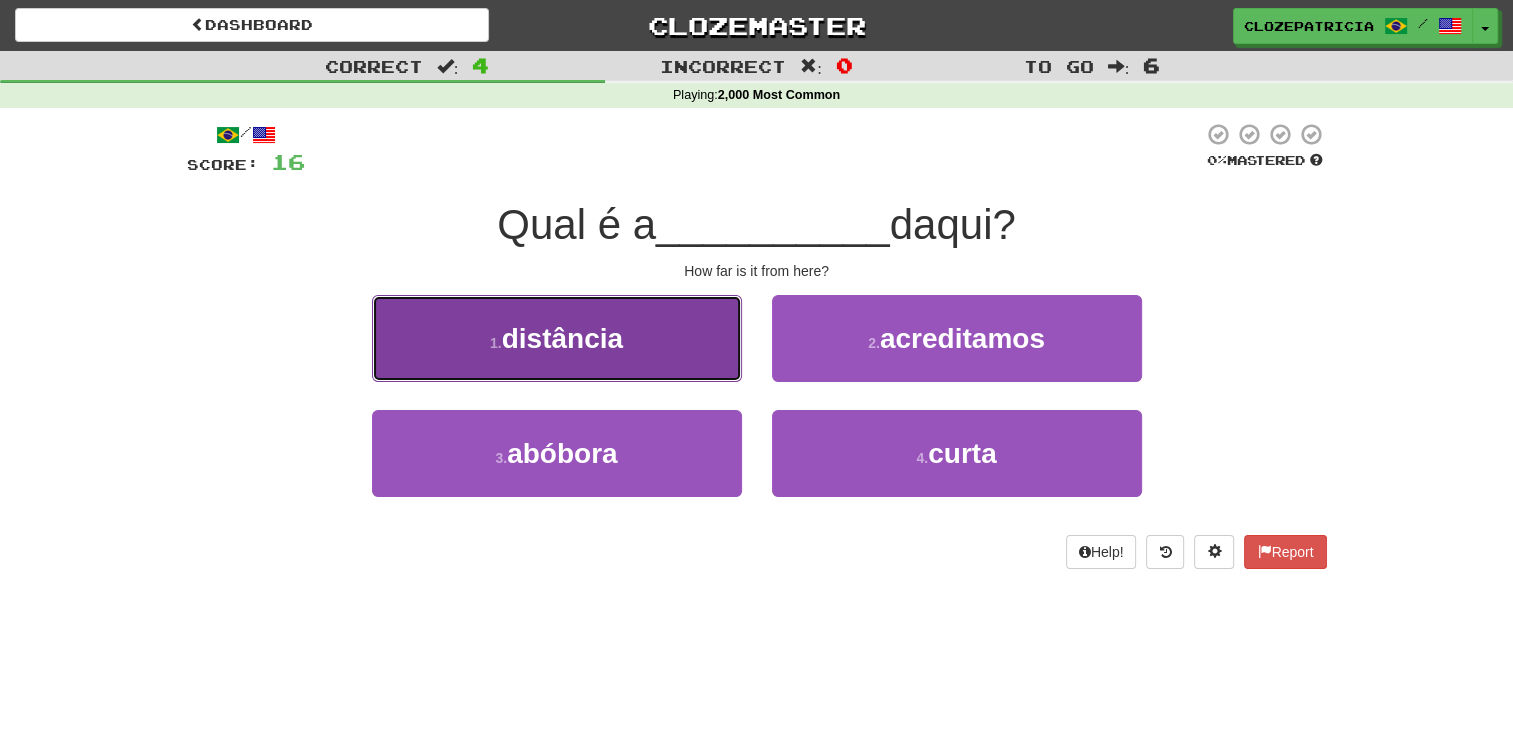 click on "1 .  distância" at bounding box center [557, 338] 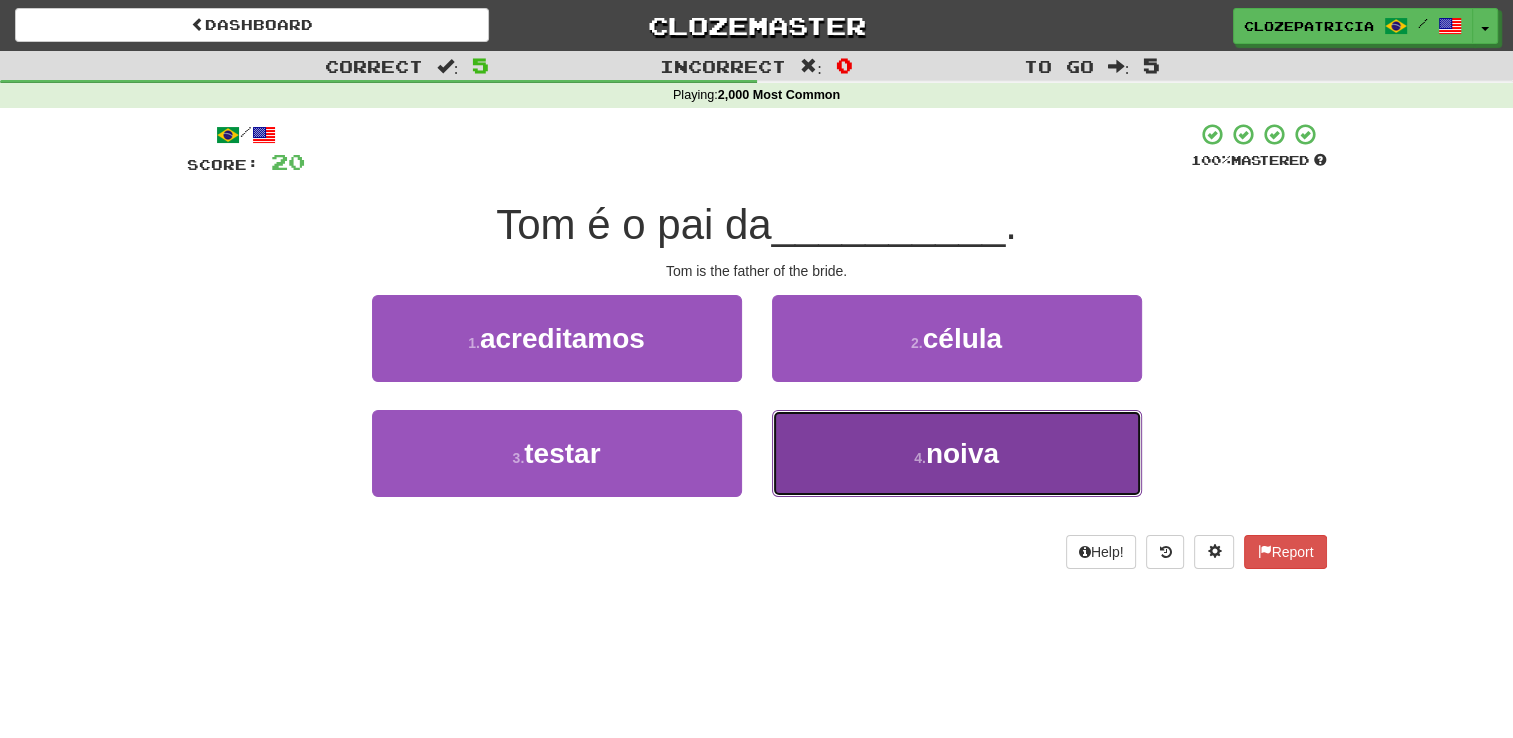 click on "4 .  noiva" at bounding box center [957, 453] 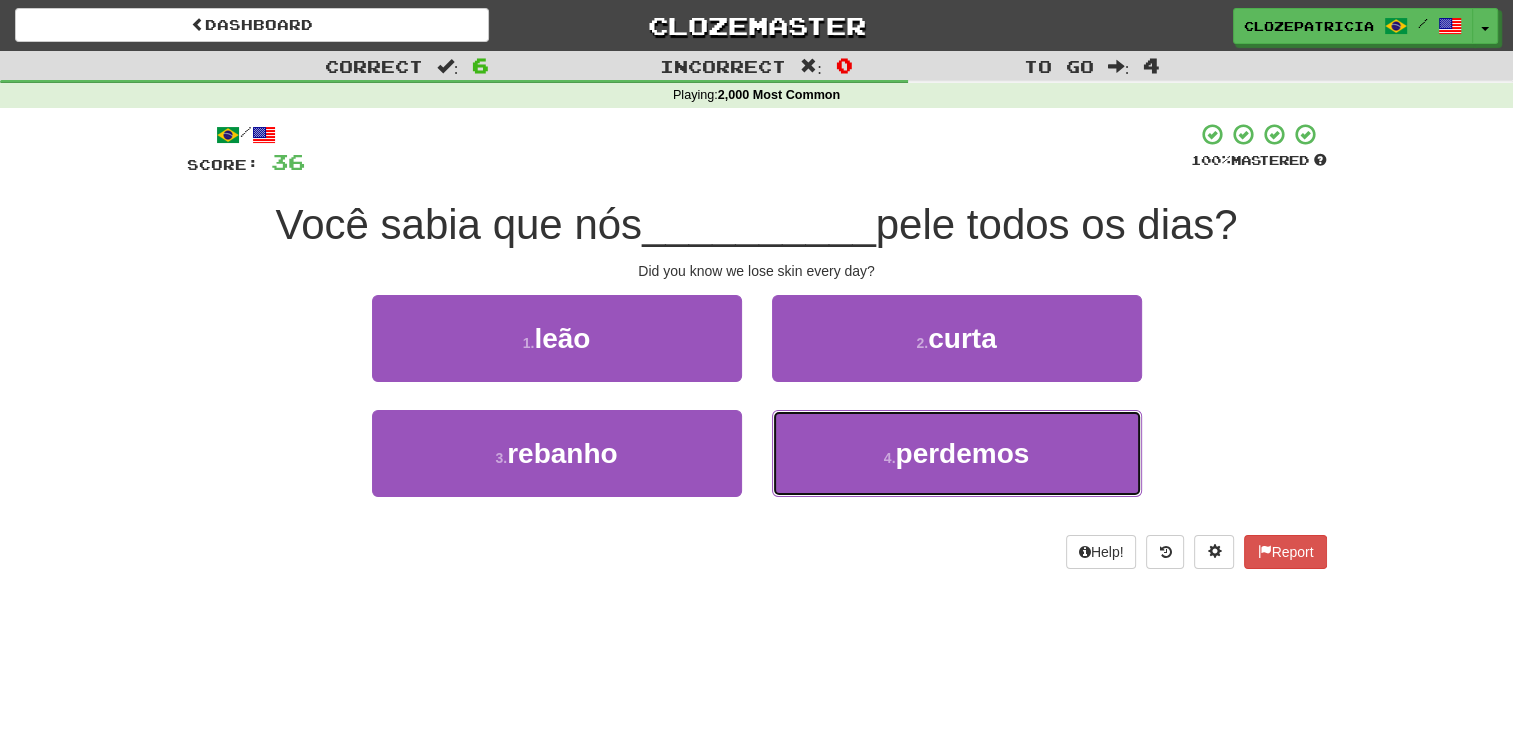 click on "4 .  perdemos" at bounding box center [957, 453] 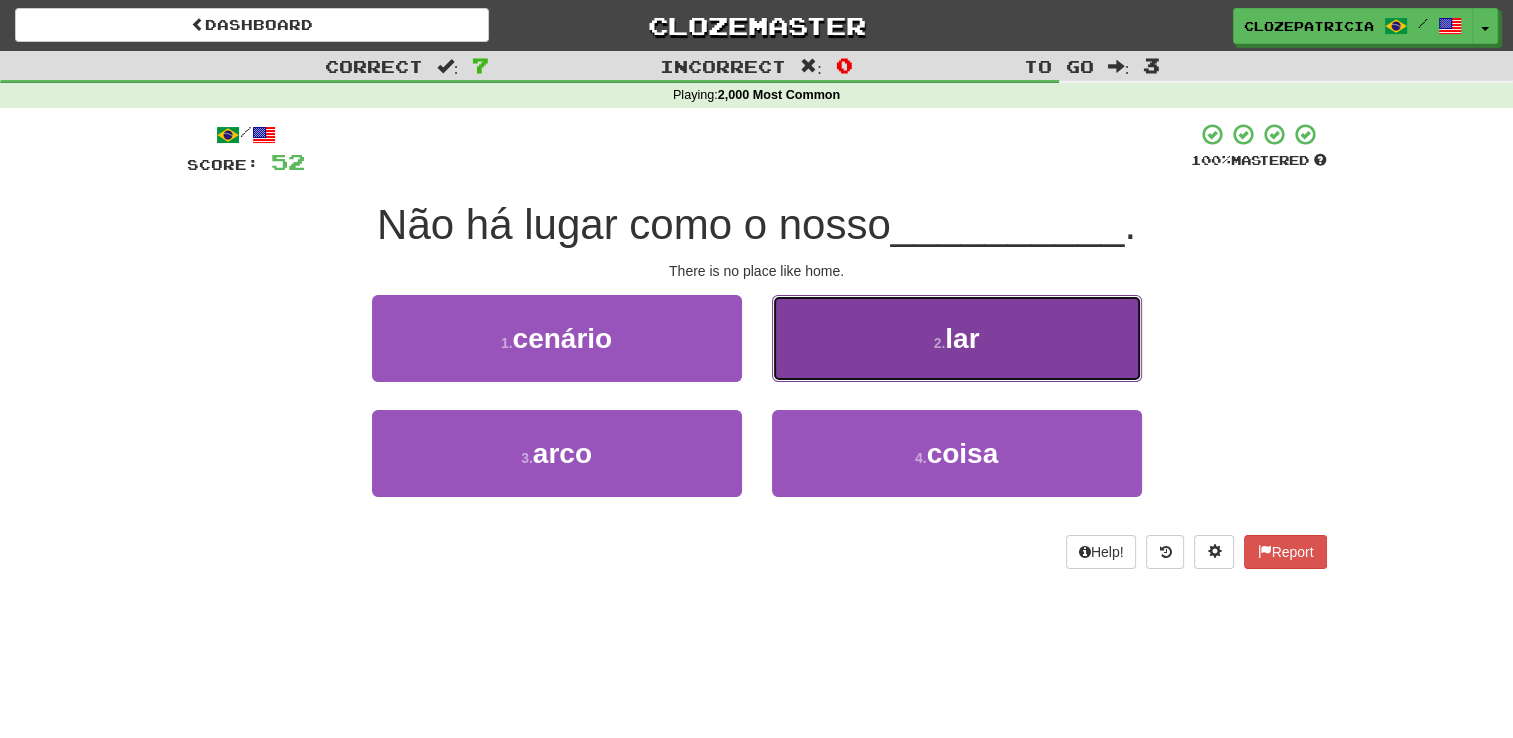 click on "2 .  lar" at bounding box center (957, 338) 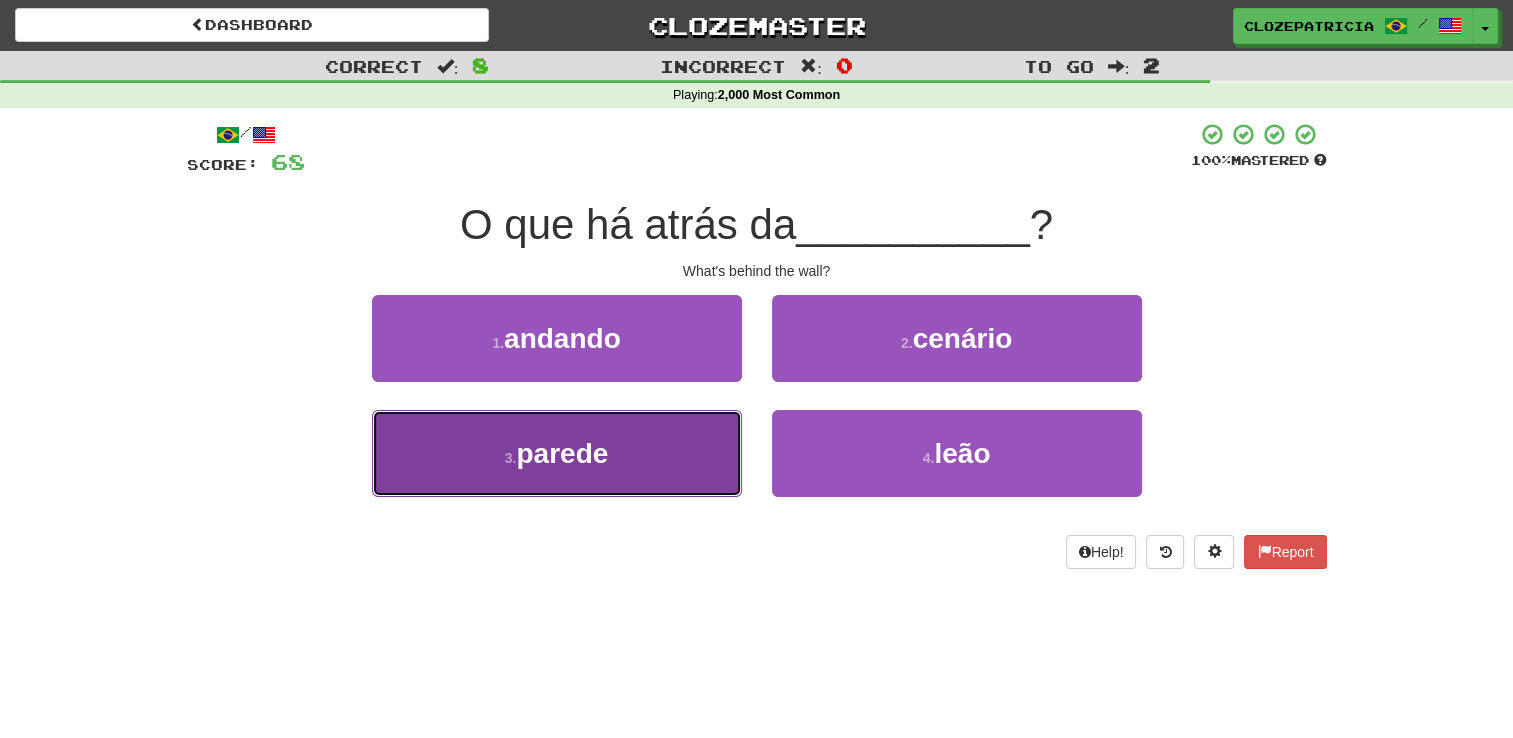 click on "parede" at bounding box center (562, 453) 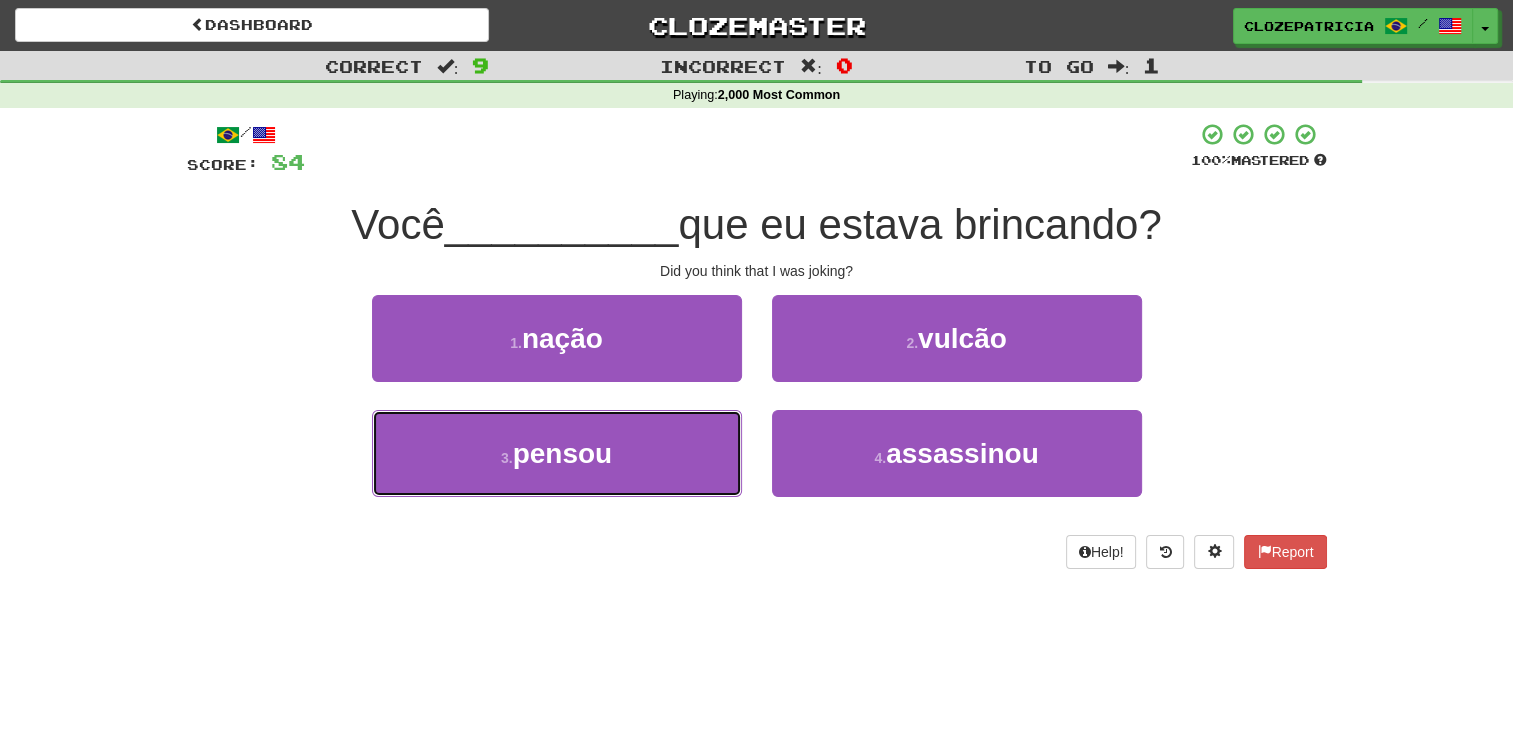 click on "pensou" at bounding box center [563, 453] 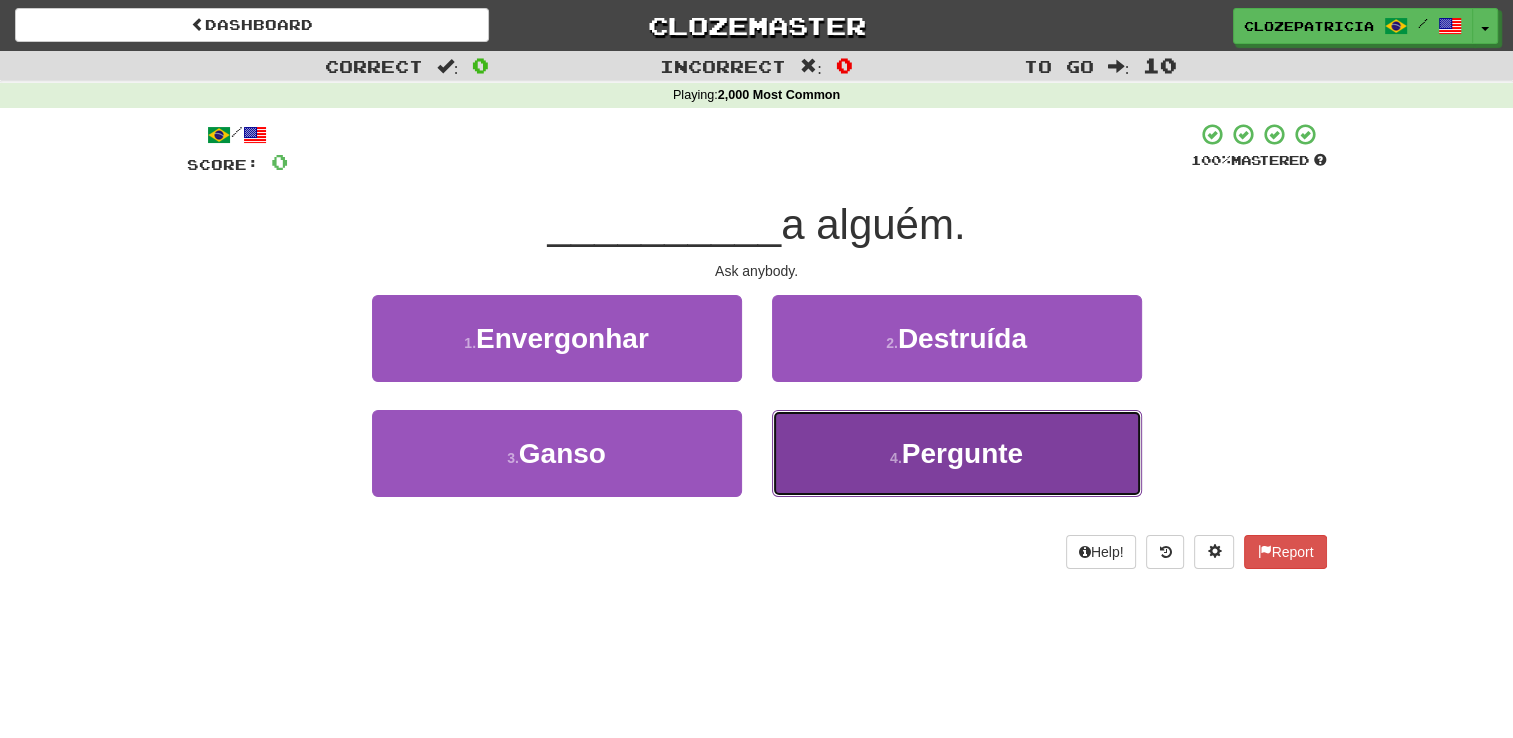click on "4 .  Pergunte" at bounding box center [957, 453] 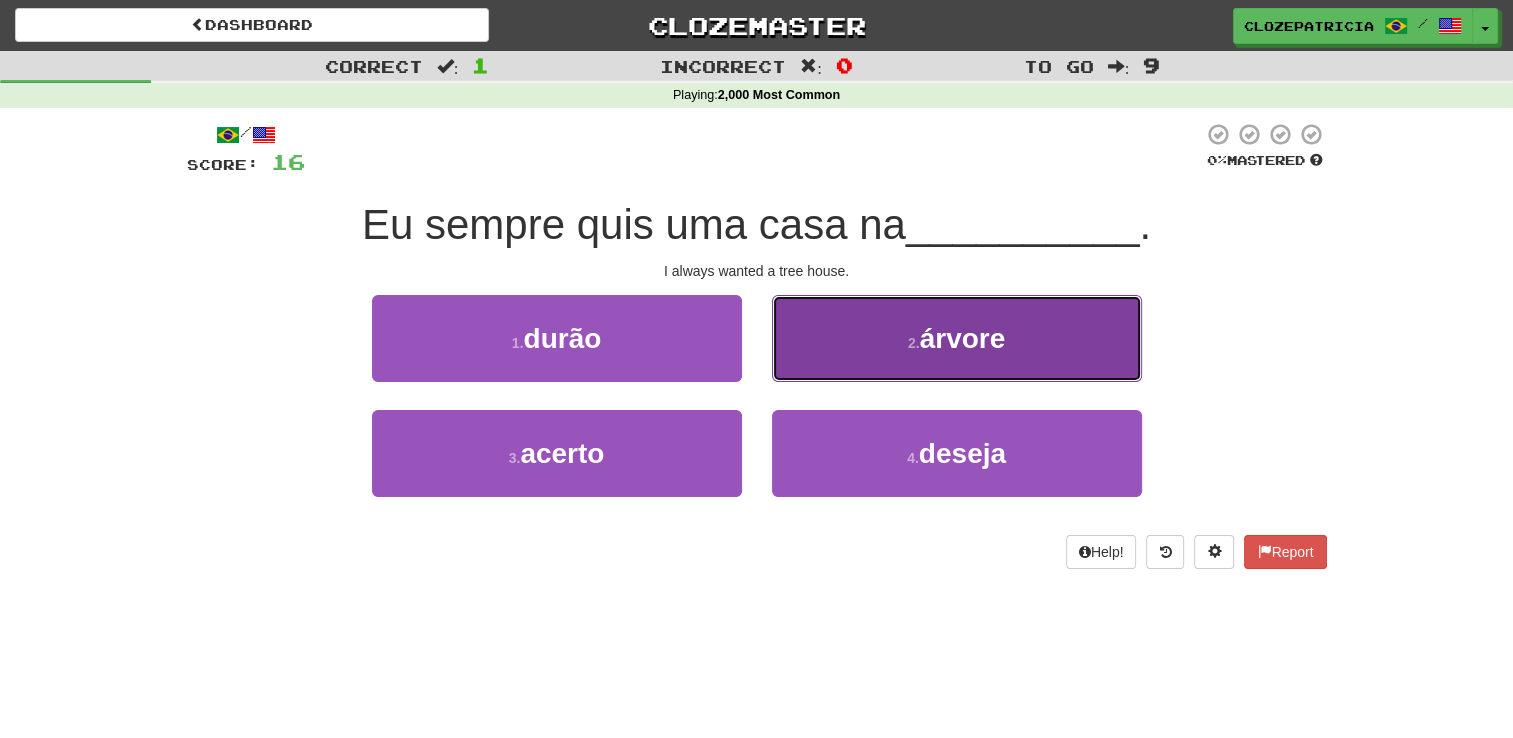 click on "2 .  árvore" at bounding box center (957, 338) 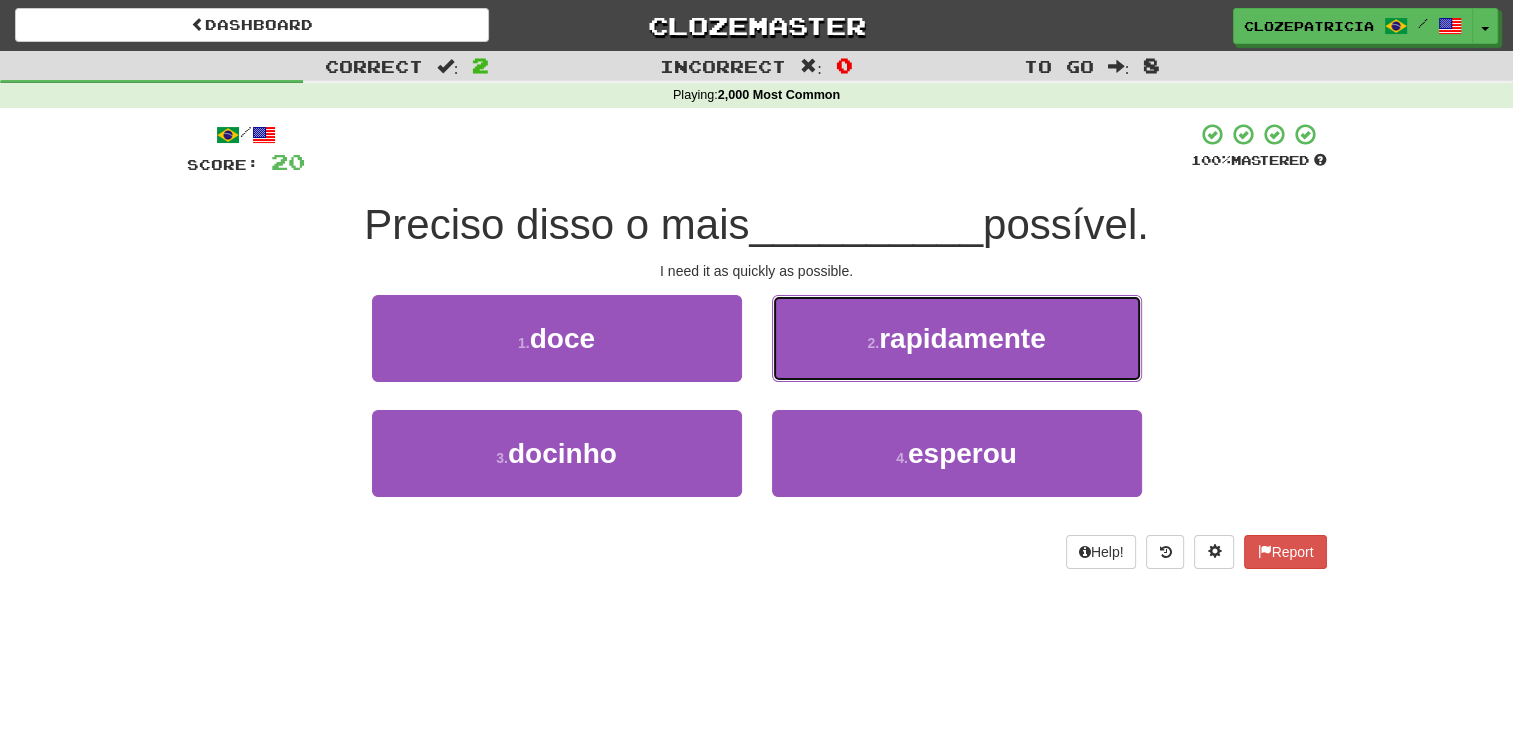 click on "2 ." at bounding box center [873, 343] 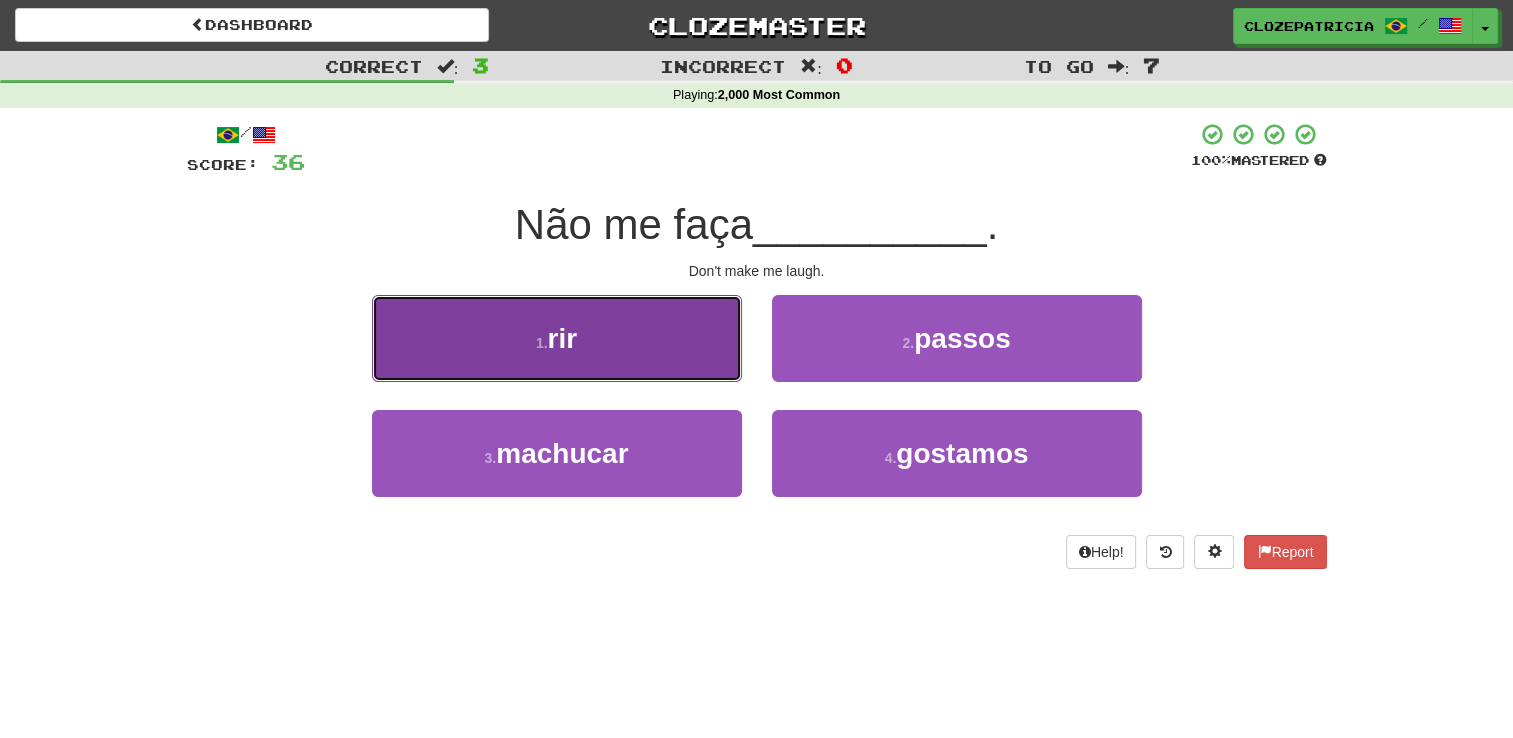 click on "1 .  rir" at bounding box center [557, 338] 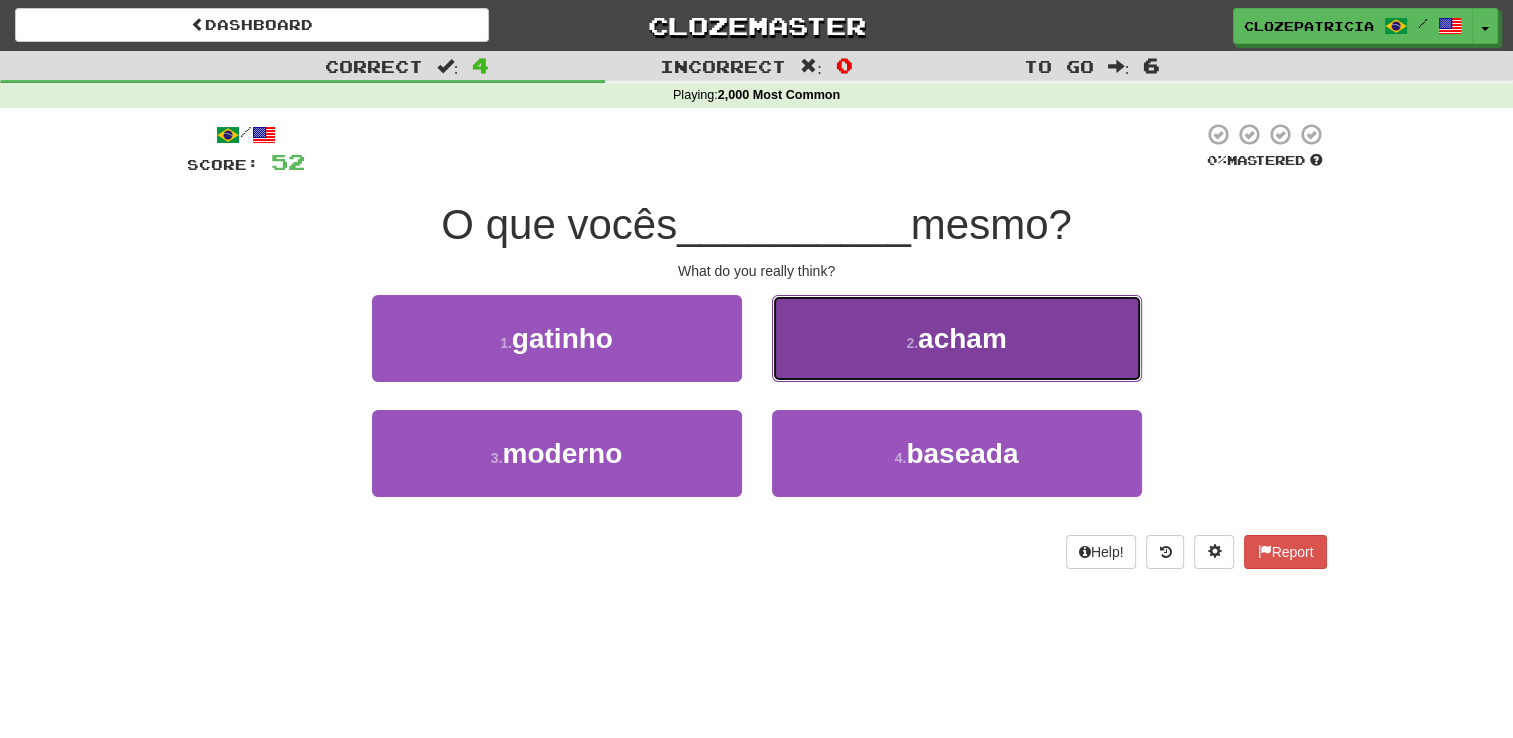 click on "2 .  acham" at bounding box center (957, 338) 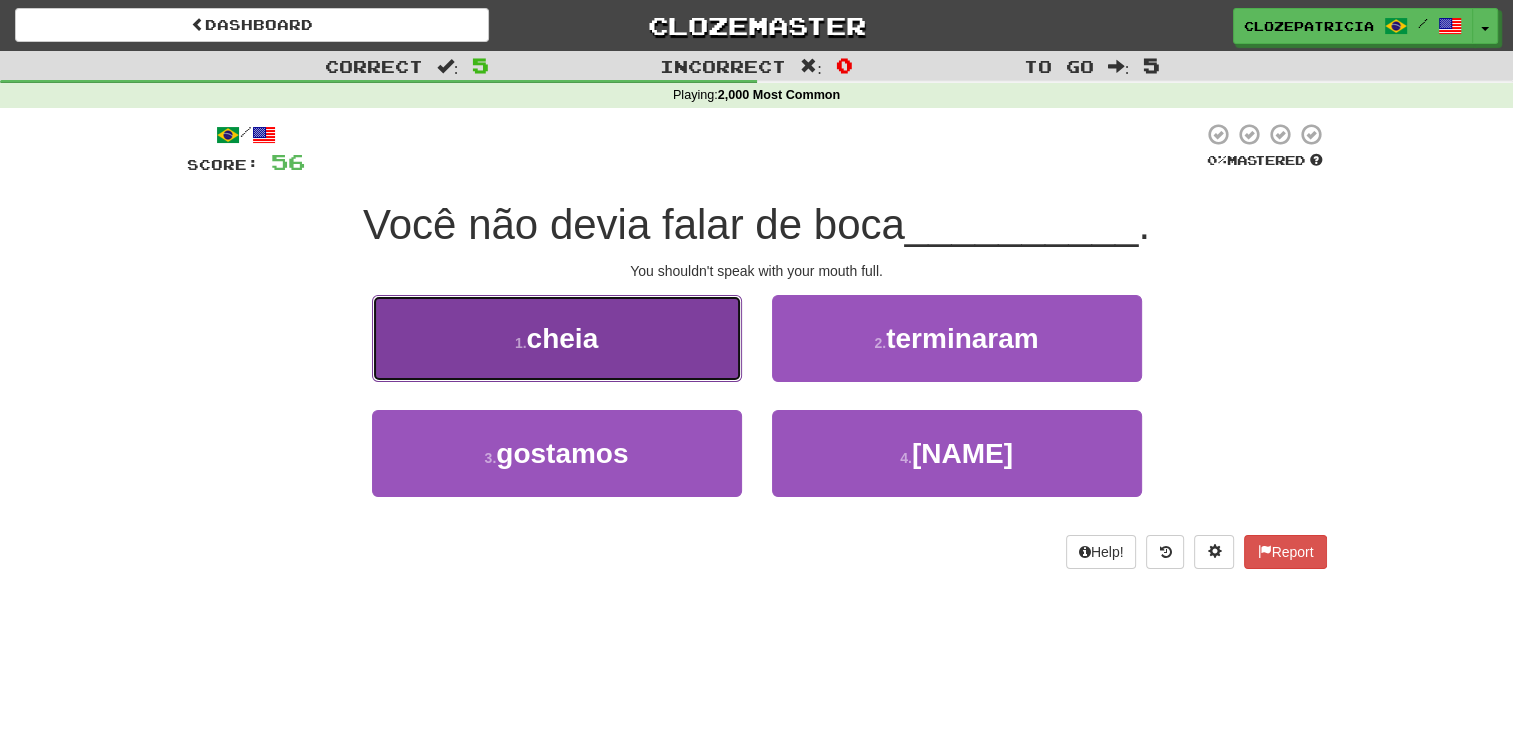 click on "1 .  cheia" at bounding box center [557, 338] 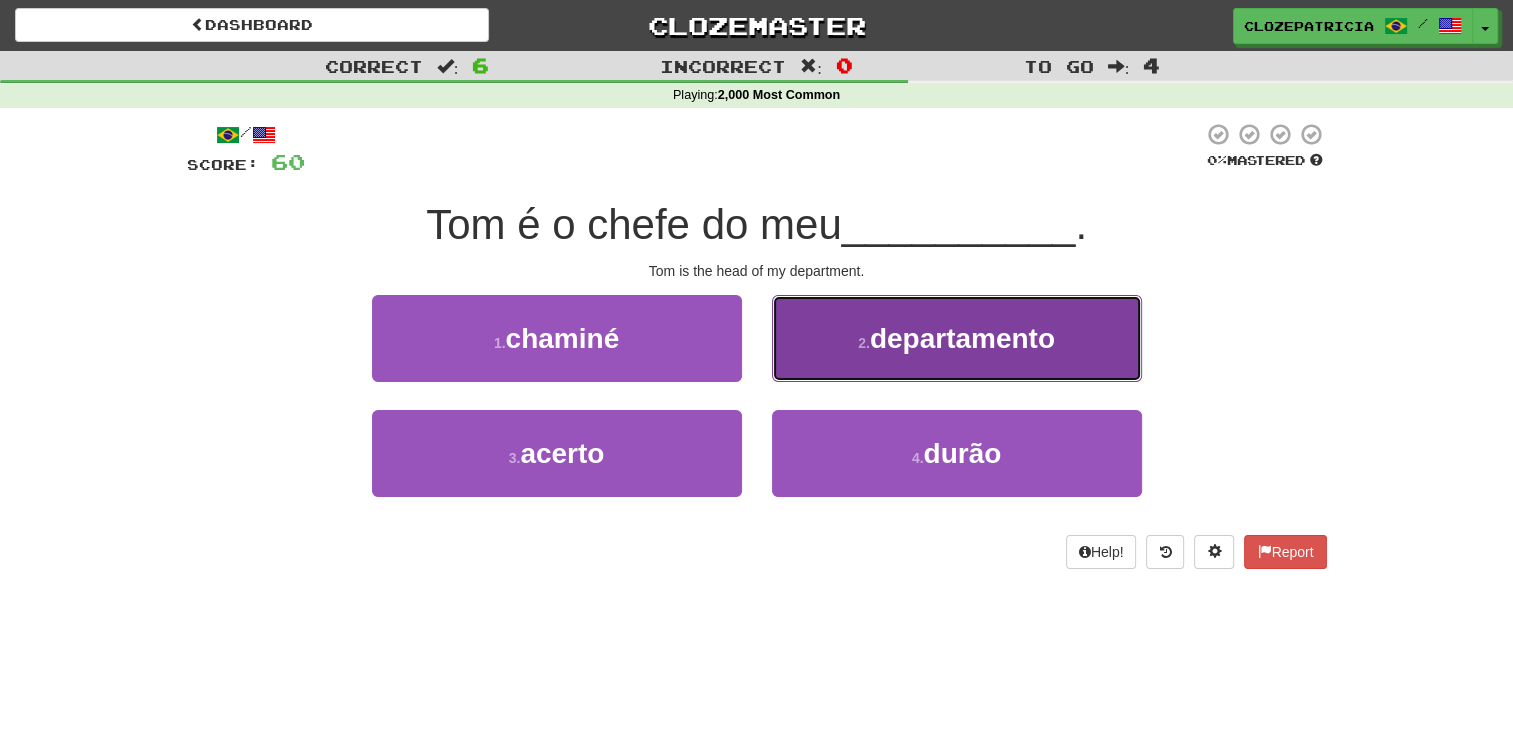 click on "departamento" at bounding box center (962, 338) 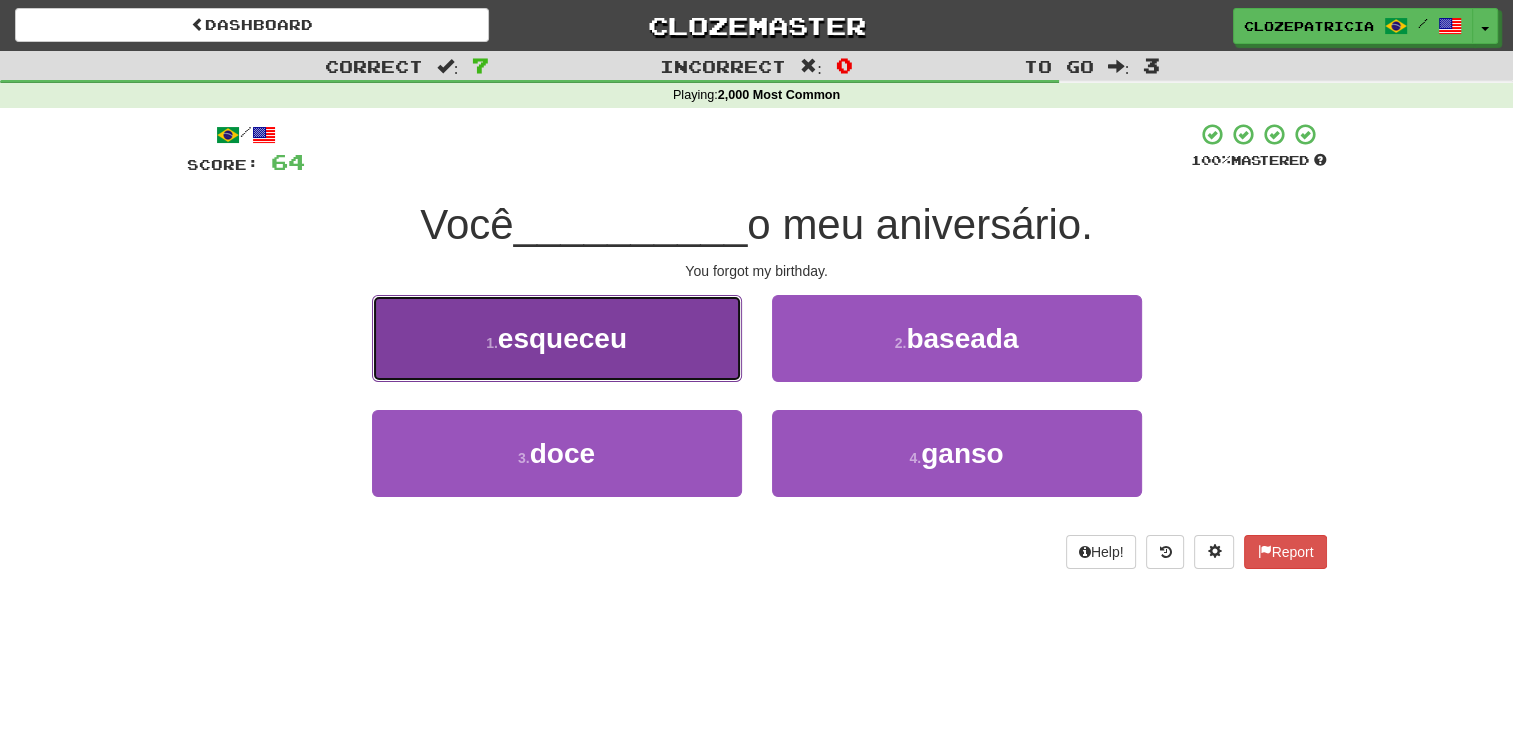click on "1 .  esqueceu" at bounding box center [557, 338] 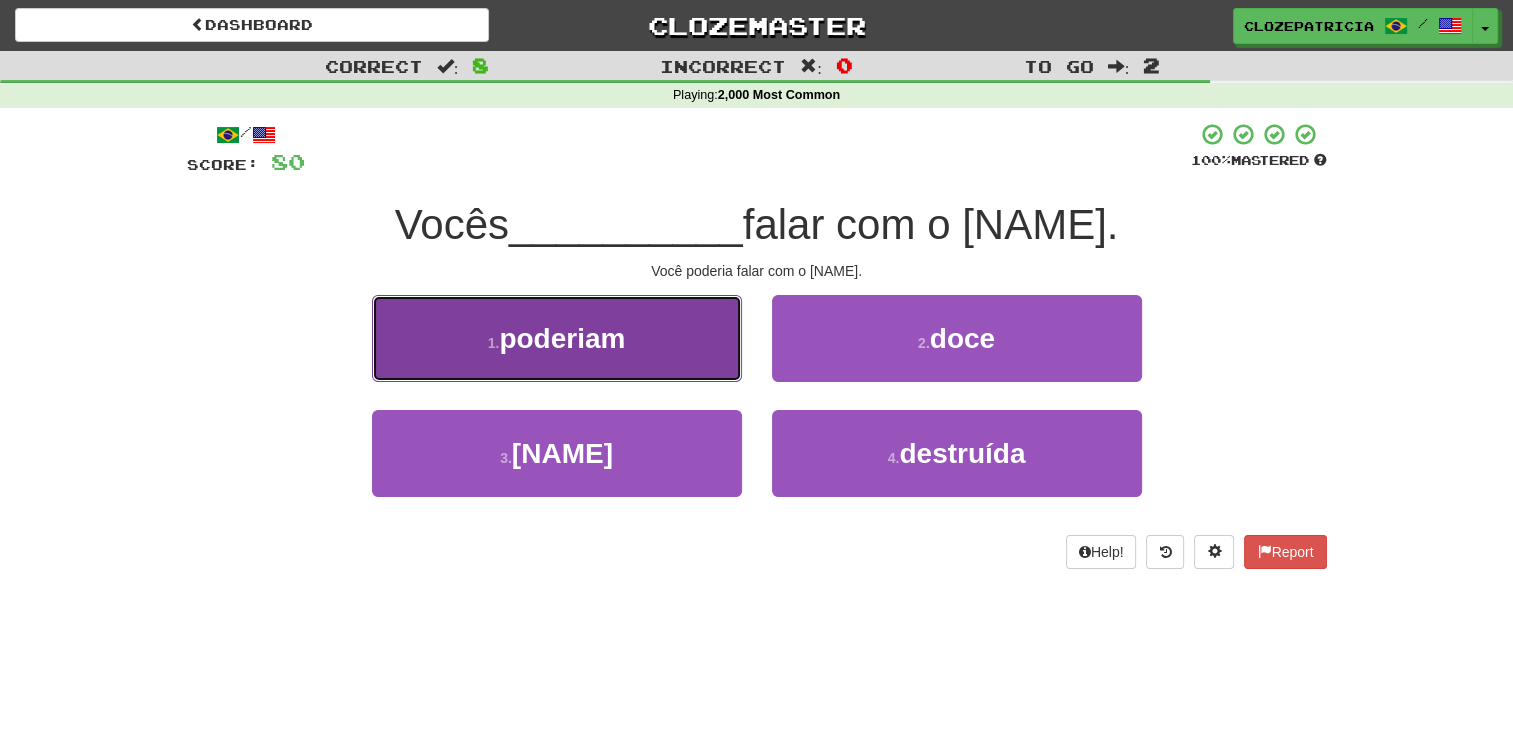 click on "1 .  poderiam" at bounding box center [557, 338] 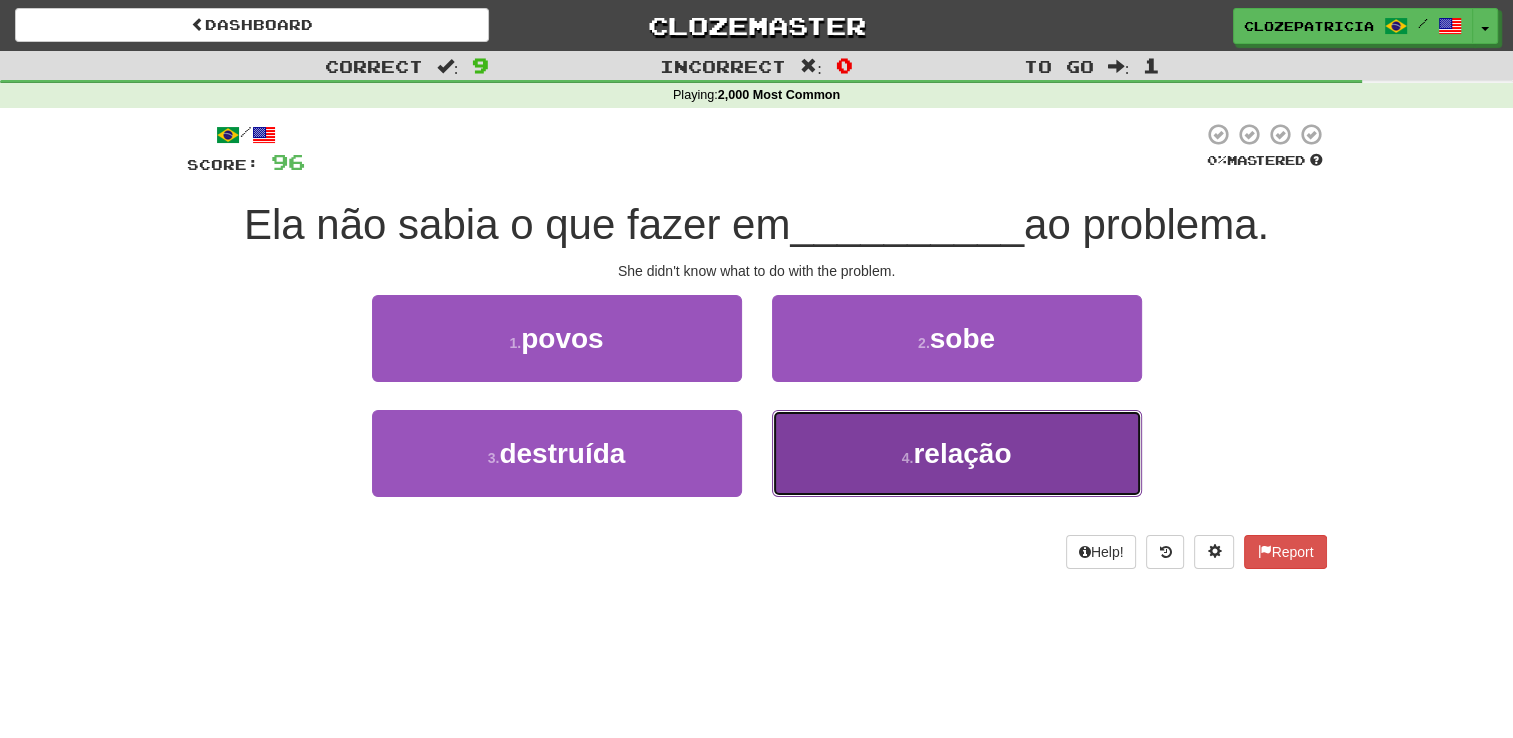 click on "4 ." at bounding box center (908, 458) 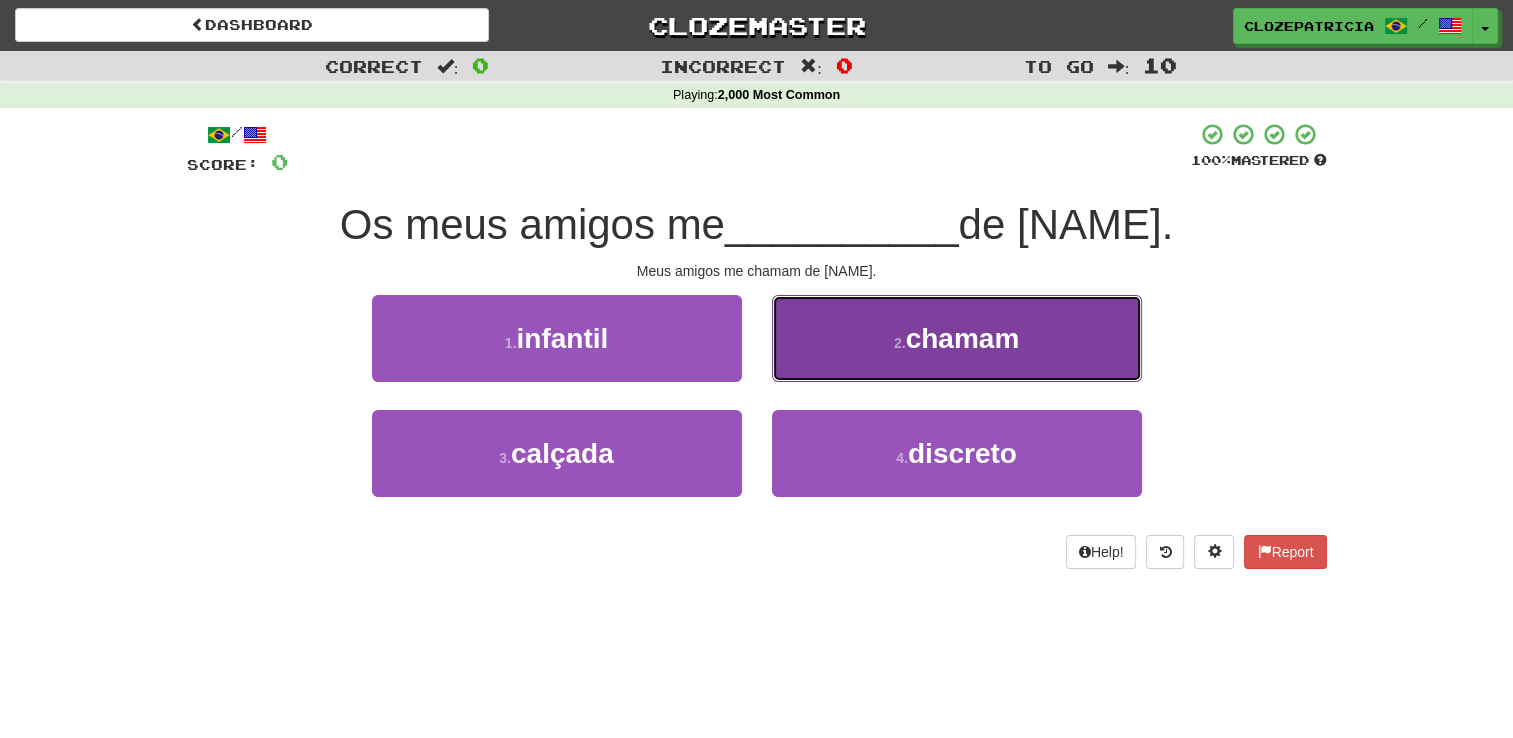 click on "chamam" at bounding box center (963, 338) 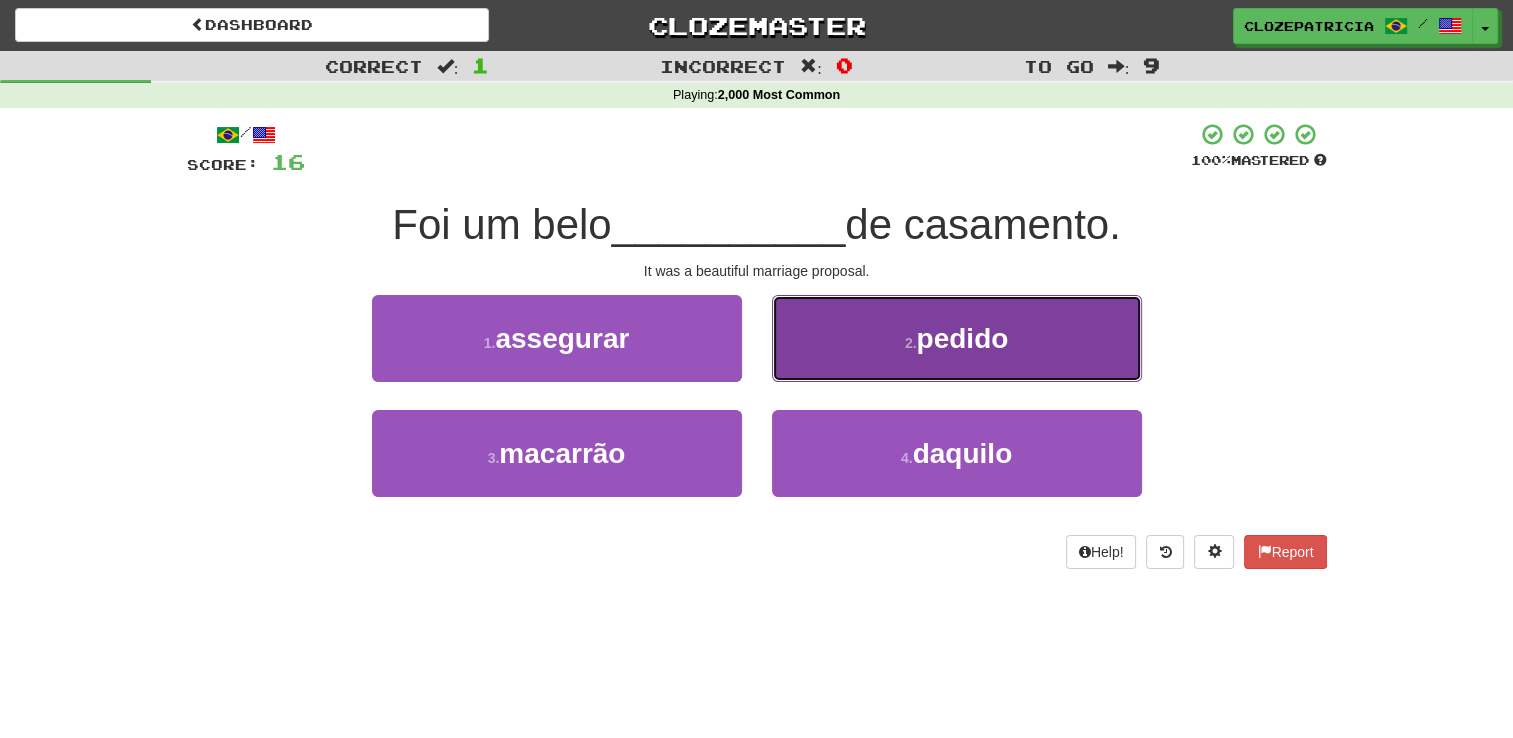 click on "2 .  pedido" at bounding box center [957, 338] 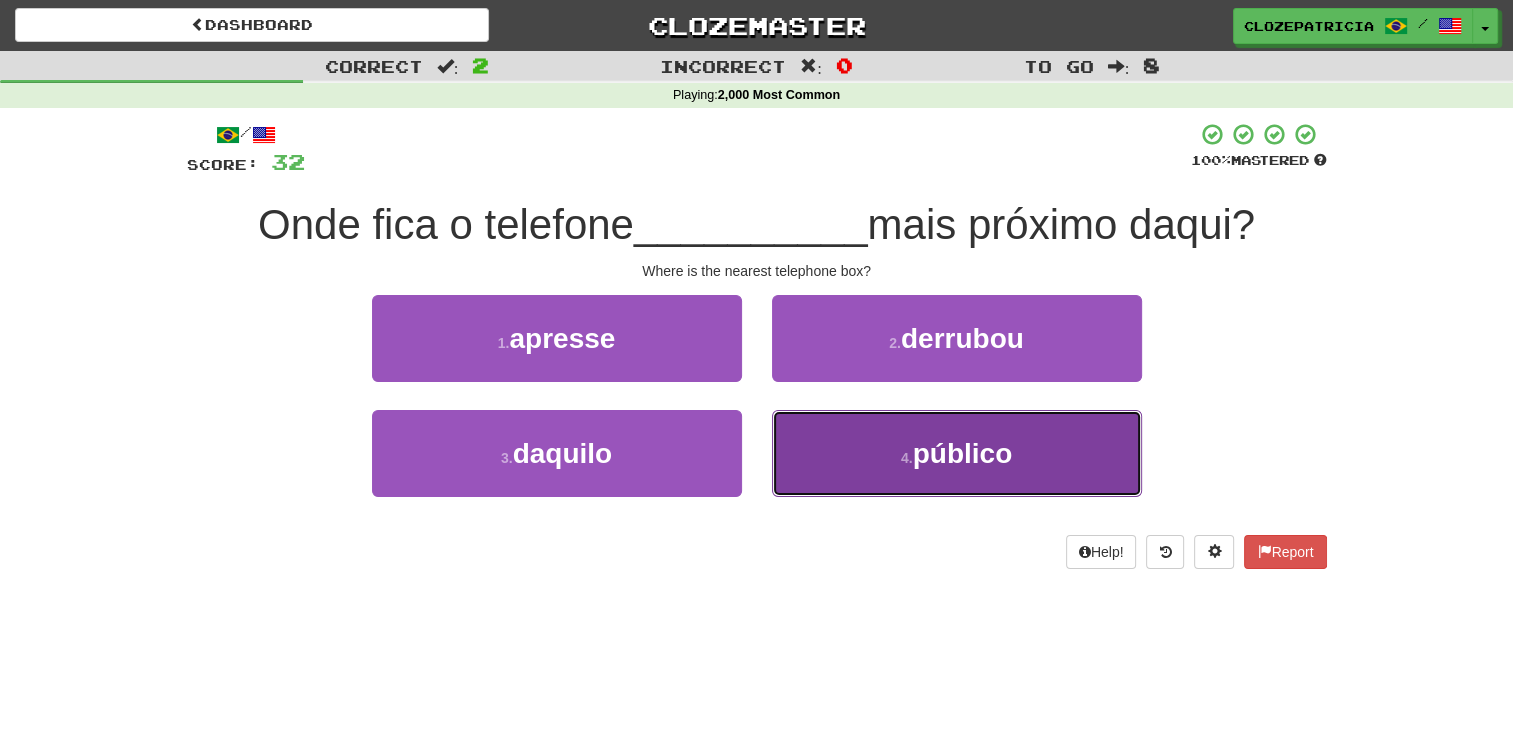 click on "4 .  público" at bounding box center [957, 453] 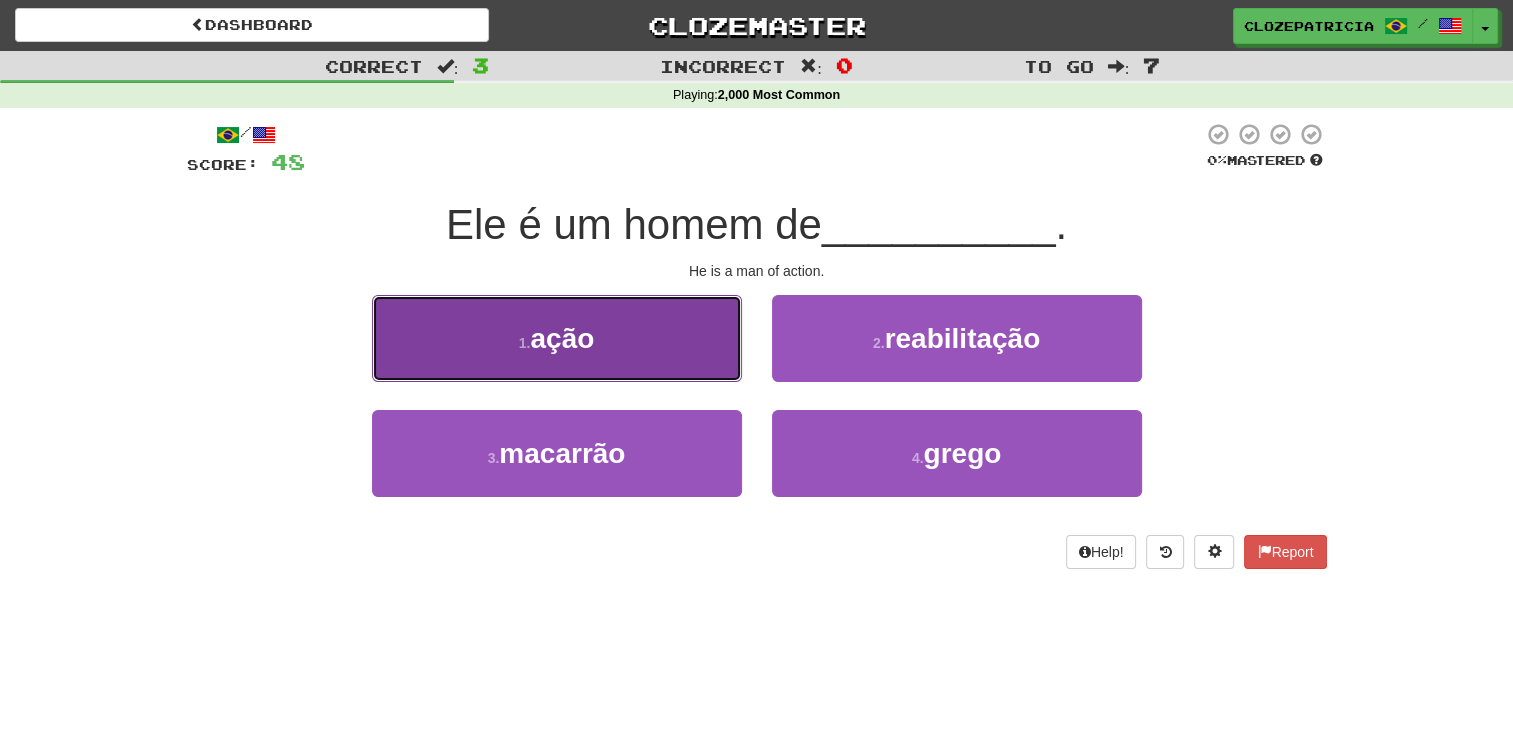 click on "1 .  ação" at bounding box center [557, 338] 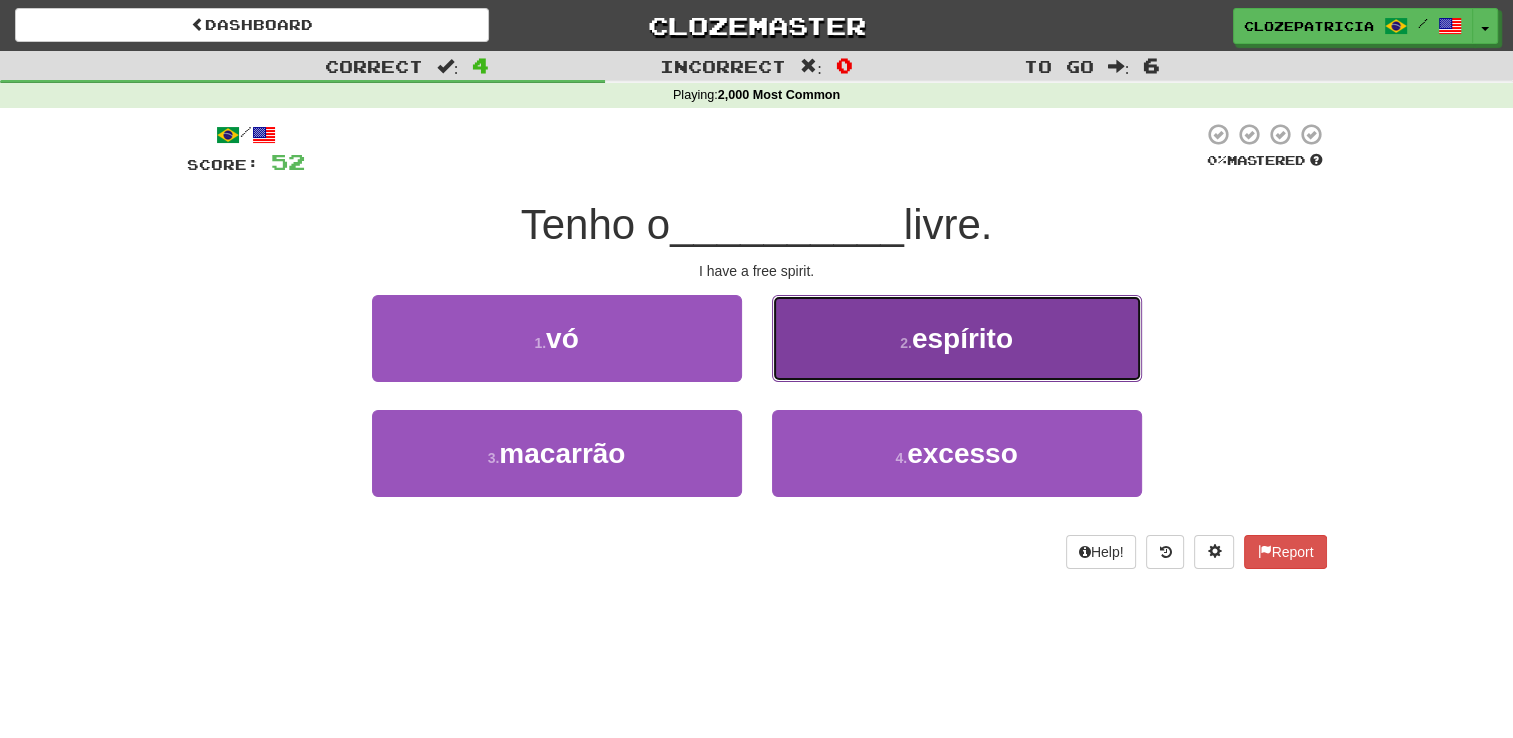 click on "espírito" at bounding box center [962, 338] 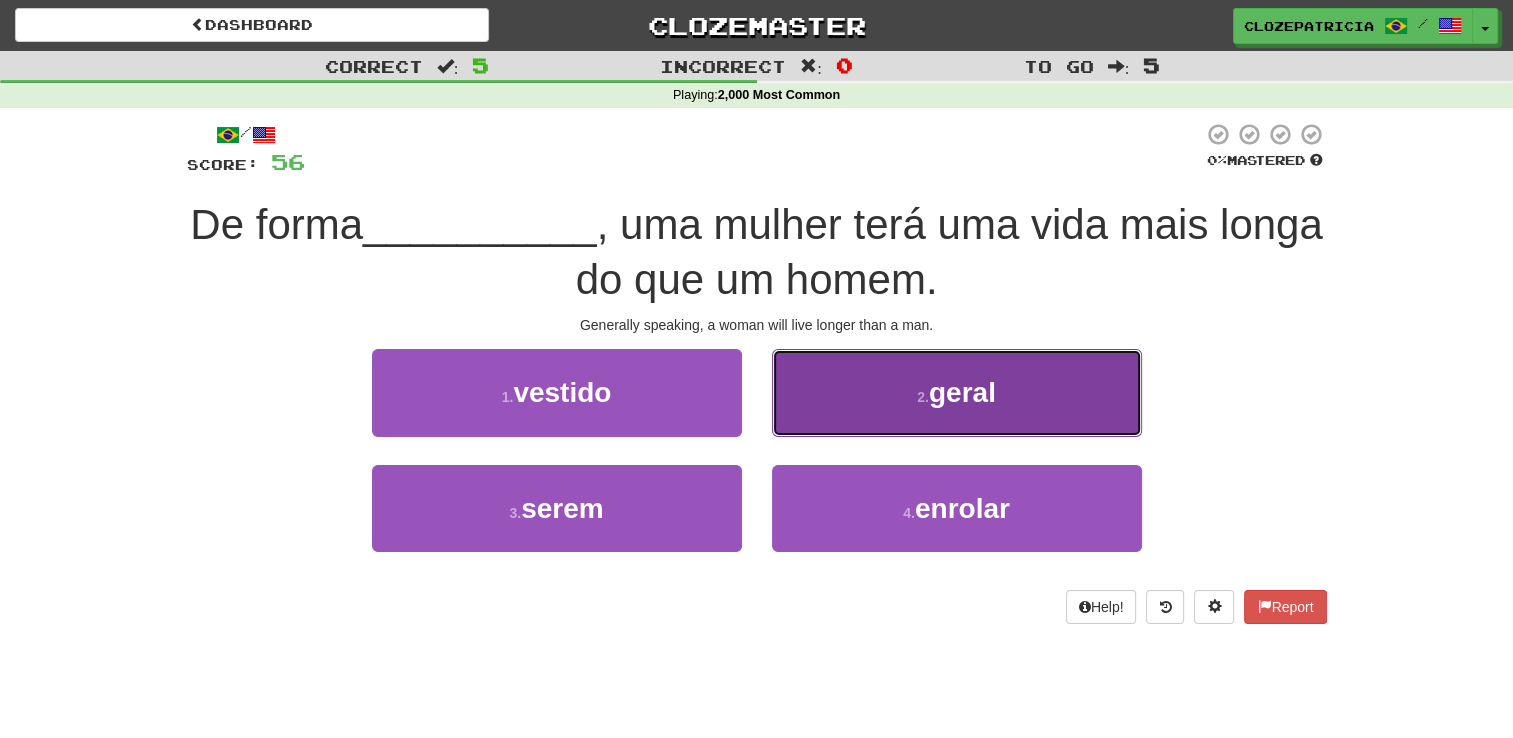 click on "2 .  geral" at bounding box center (957, 392) 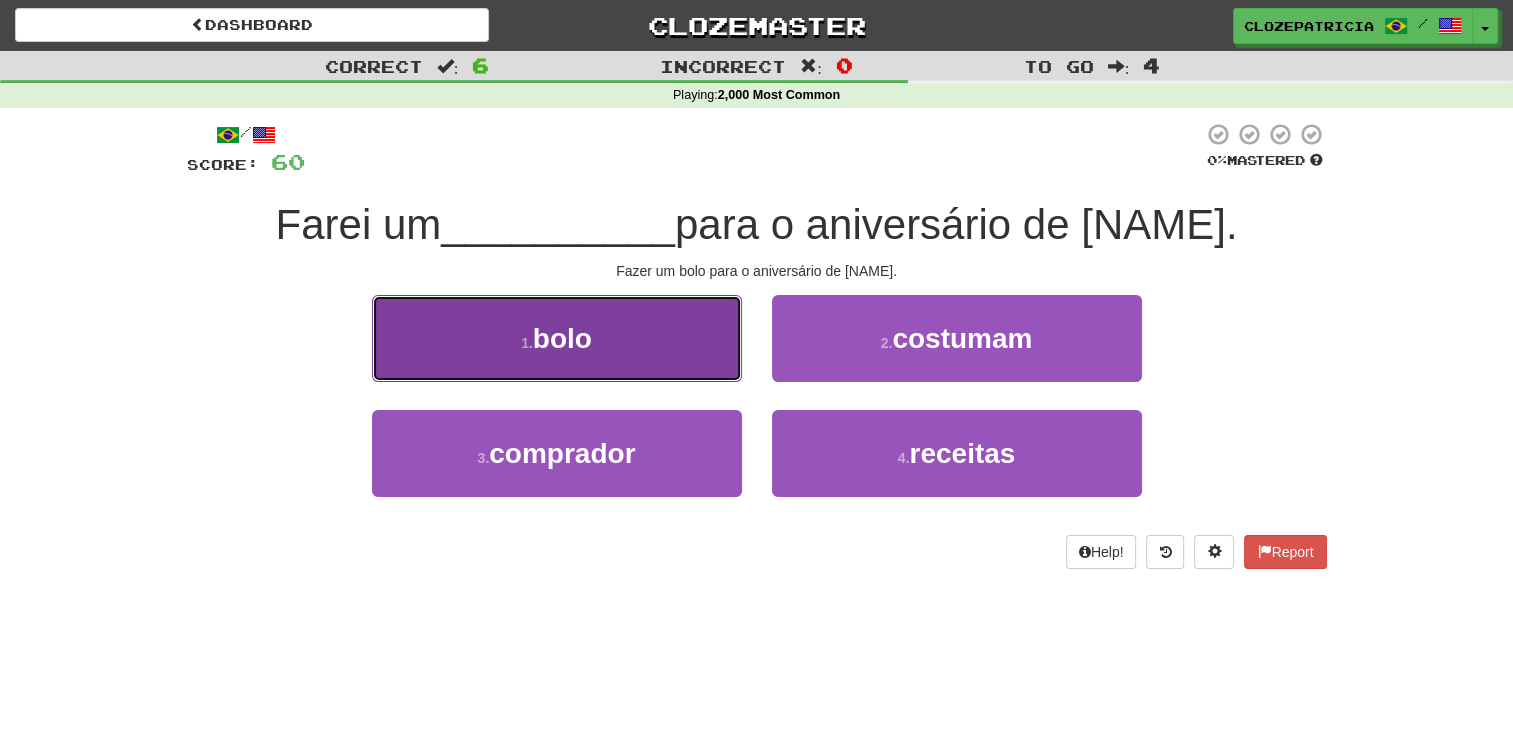 click on "1 .  bolo" at bounding box center (557, 338) 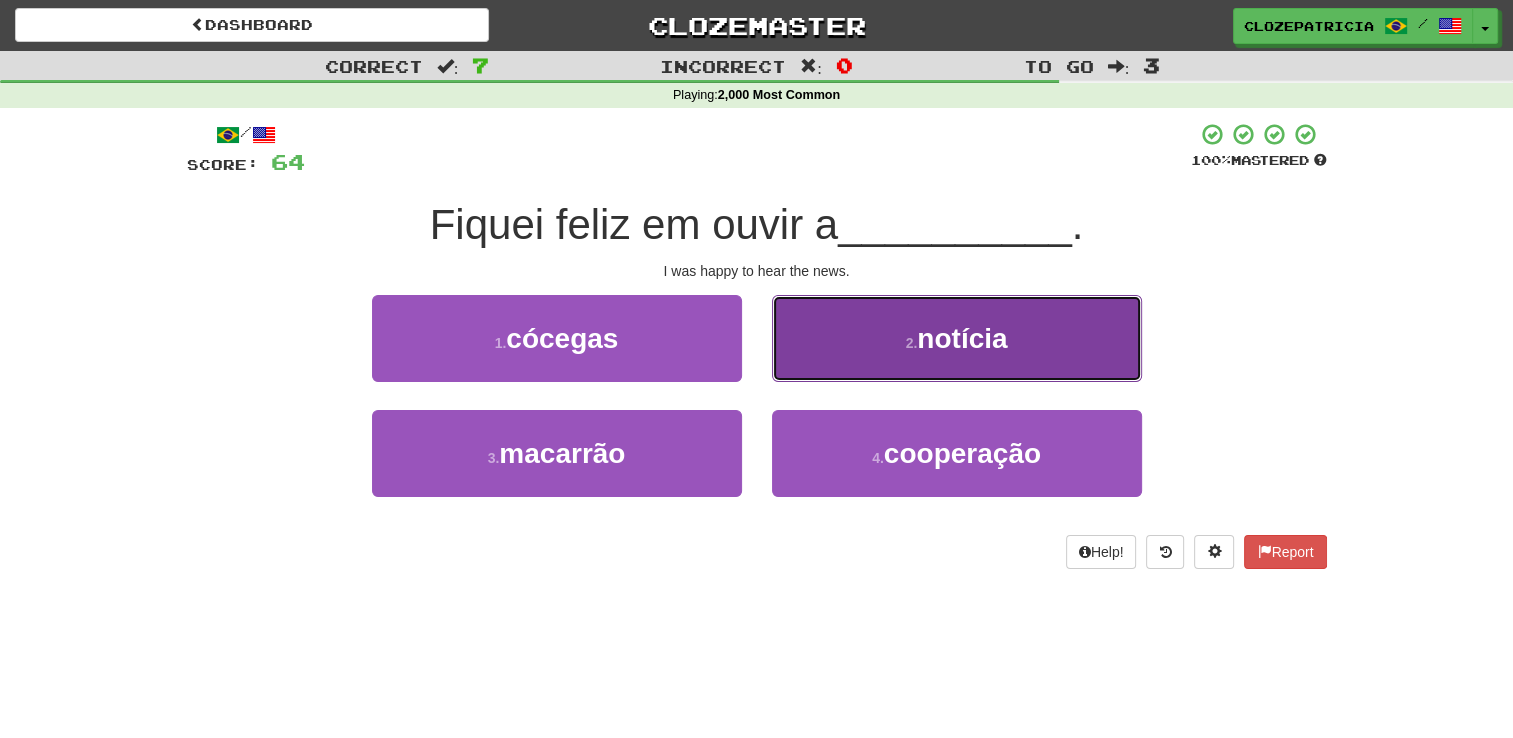 click on "notícia" at bounding box center [962, 338] 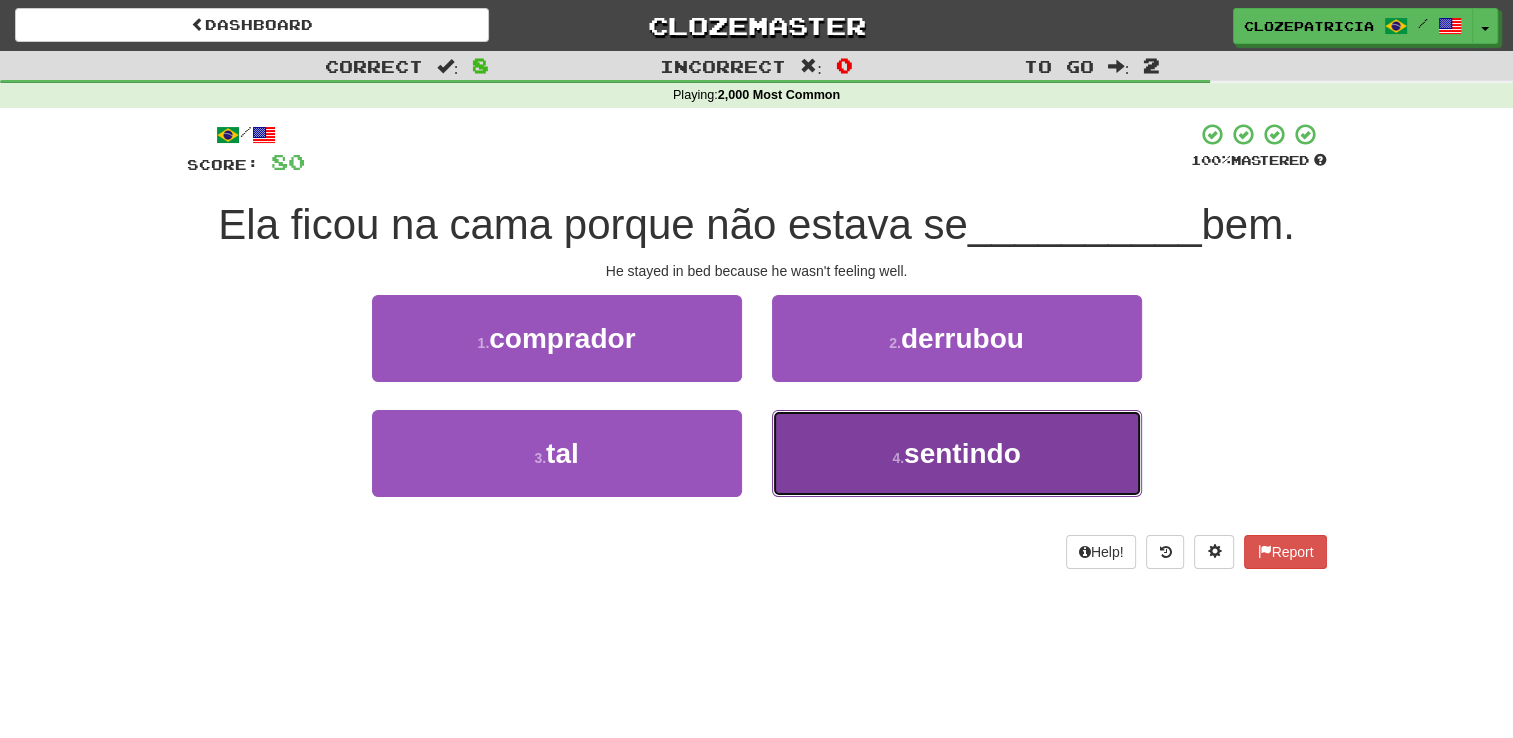 click on "4 .  sentindo" at bounding box center [957, 453] 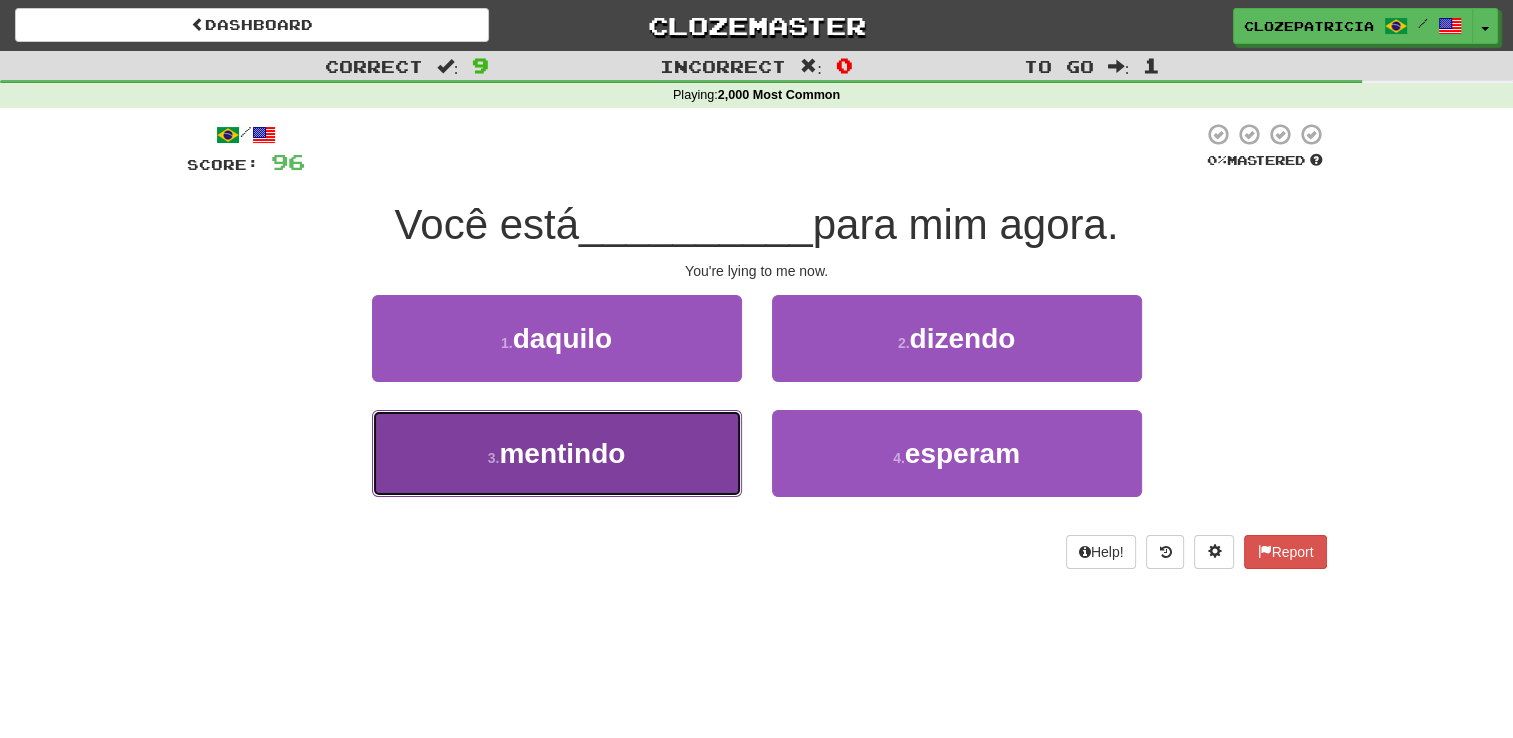 click on "3 .  mentindo" at bounding box center (557, 453) 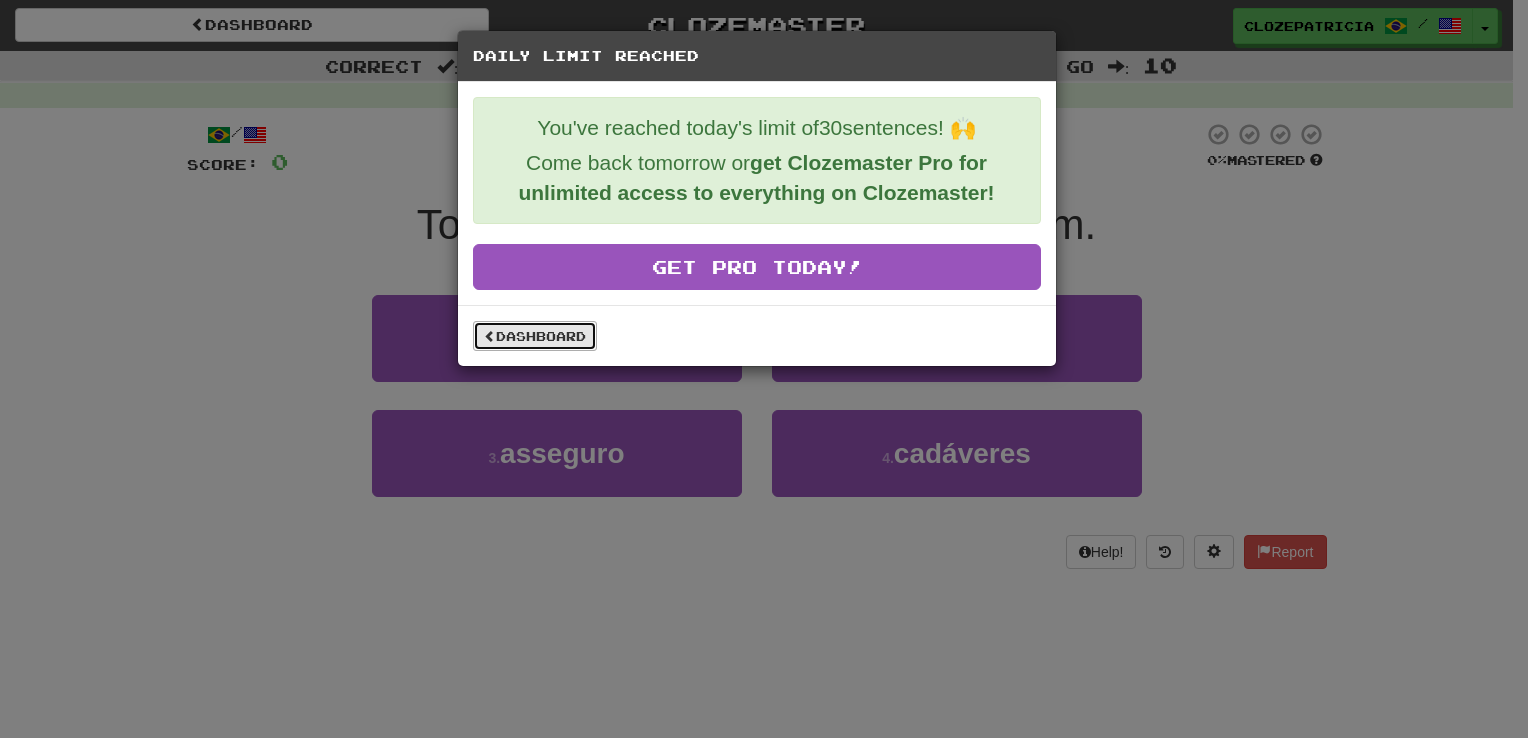 click on "Dashboard" at bounding box center (535, 336) 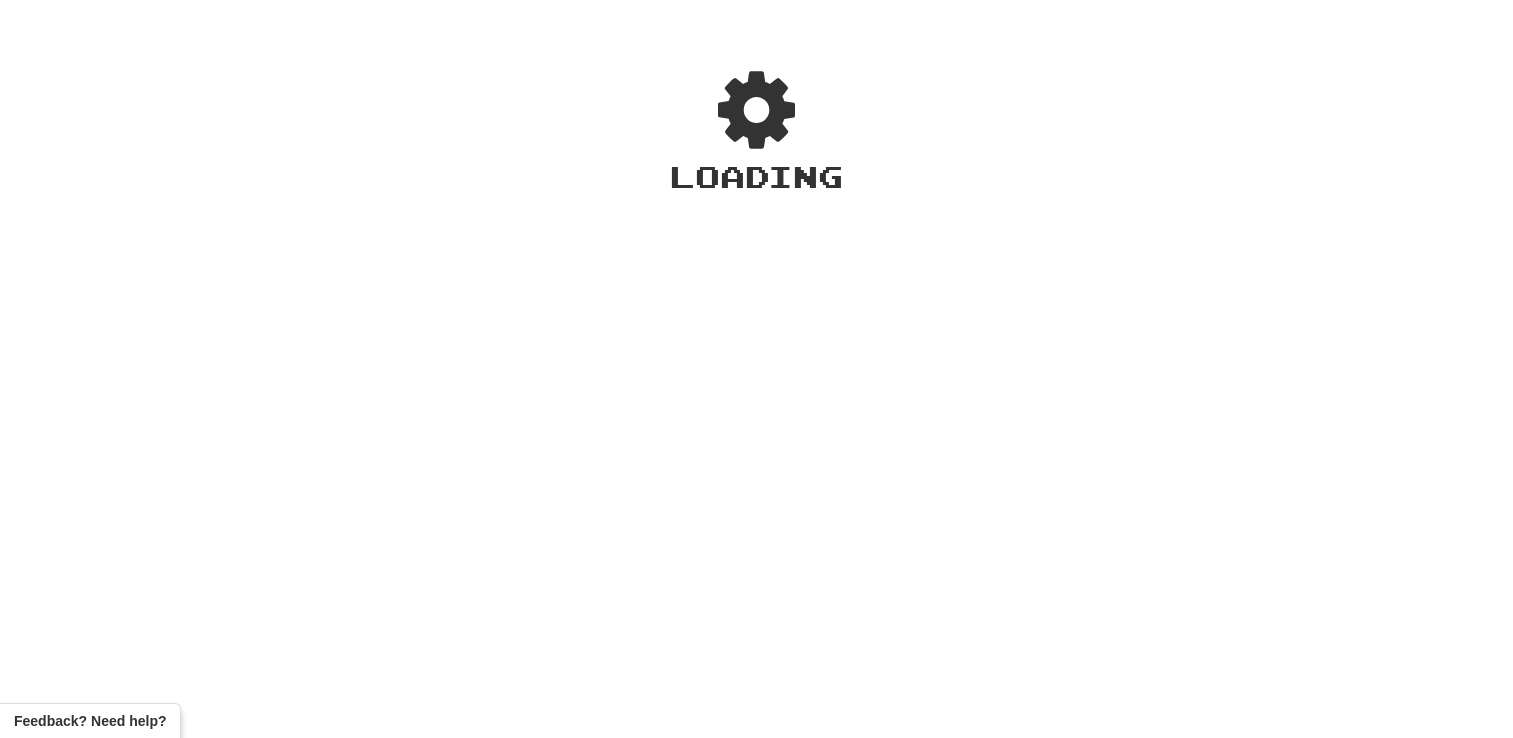 scroll, scrollTop: 0, scrollLeft: 0, axis: both 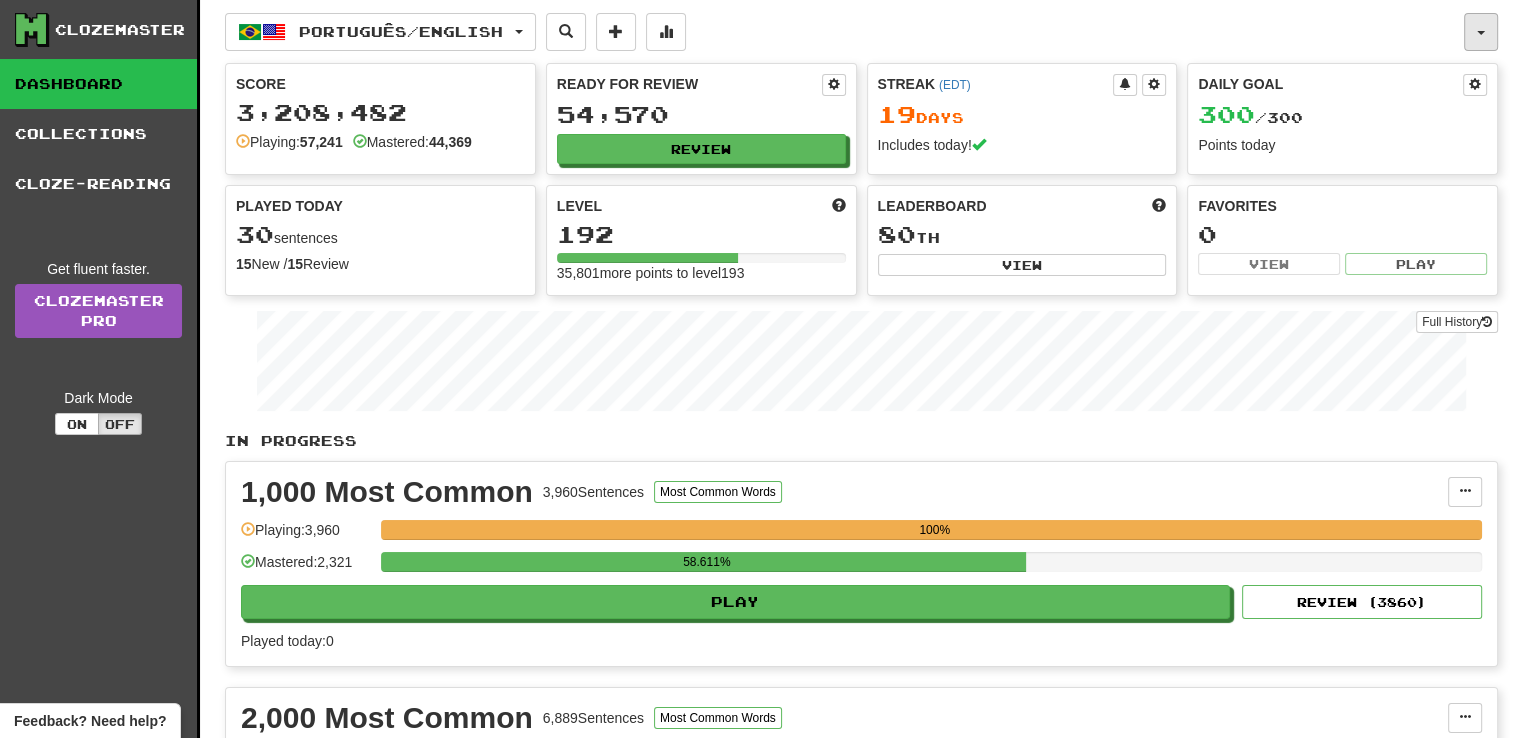 click at bounding box center (1481, 32) 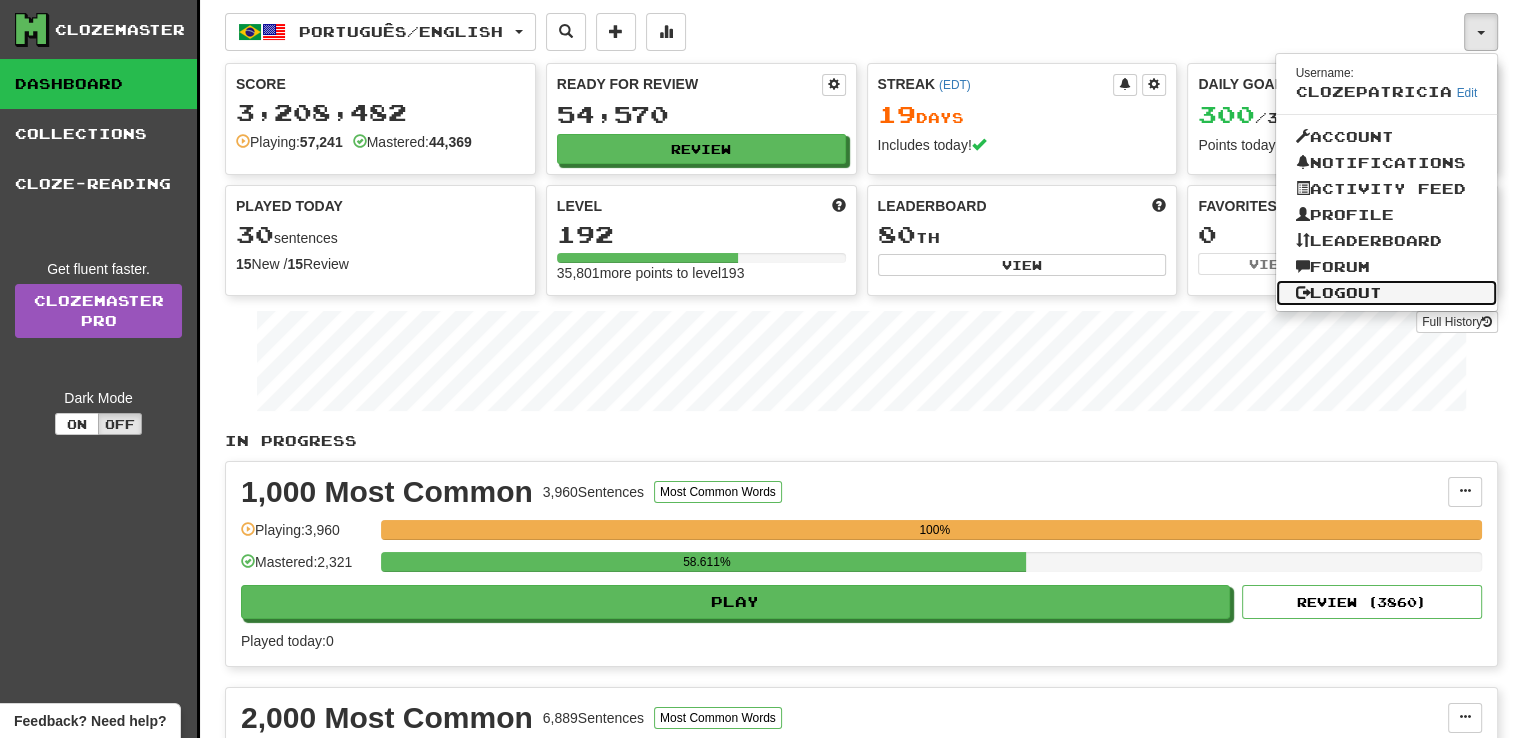 click on "Logout" at bounding box center (1387, 293) 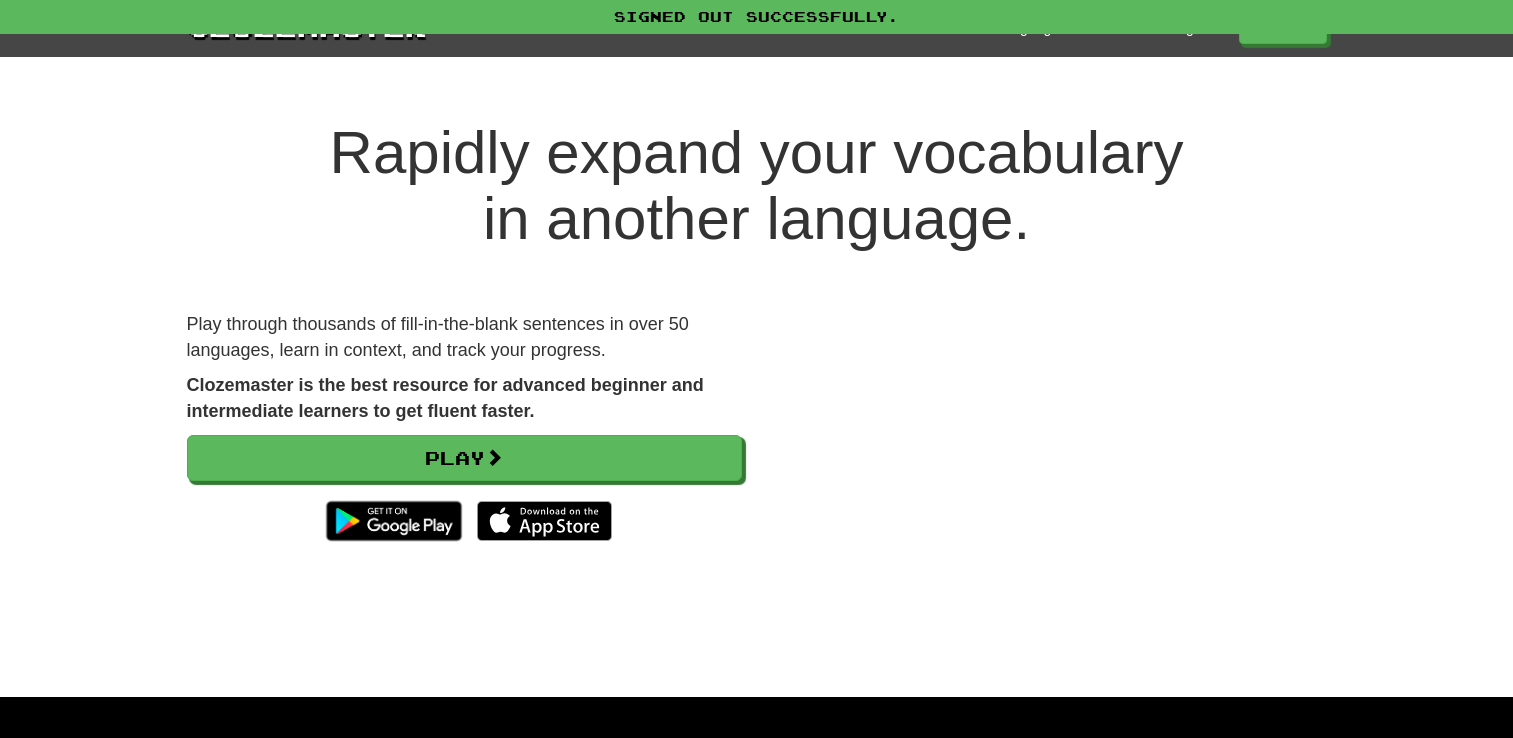scroll, scrollTop: 0, scrollLeft: 0, axis: both 